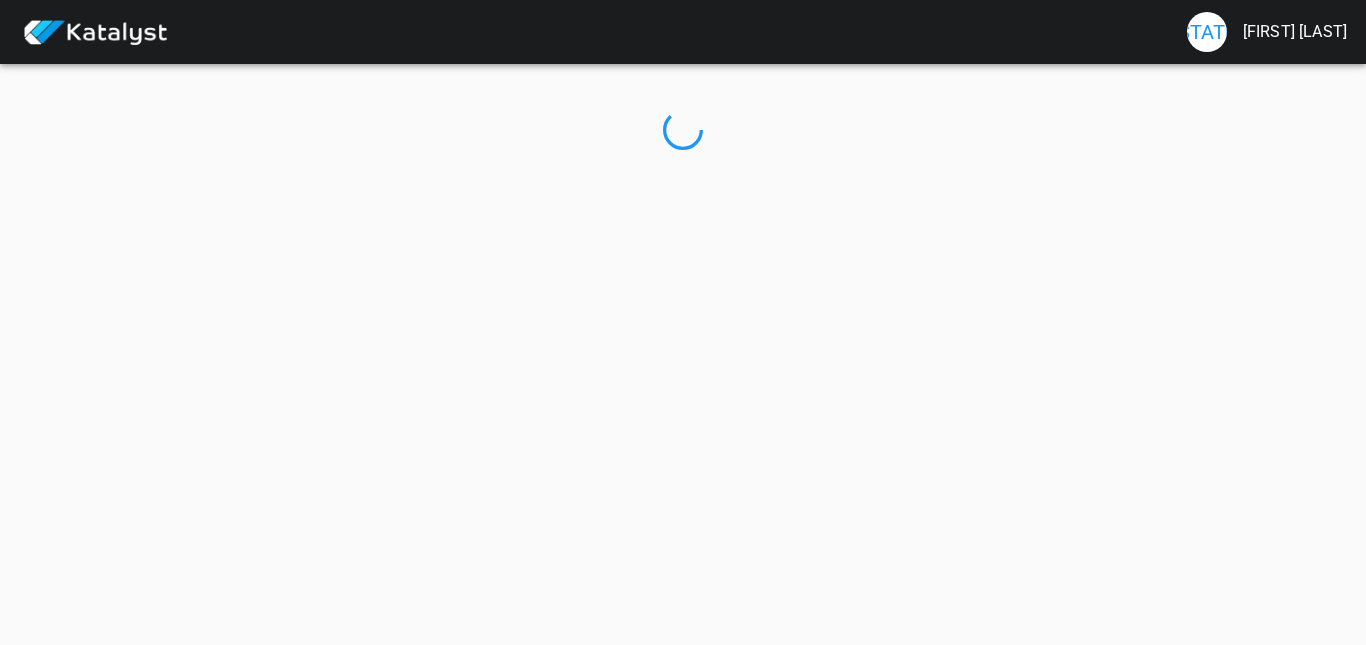 scroll, scrollTop: 0, scrollLeft: 0, axis: both 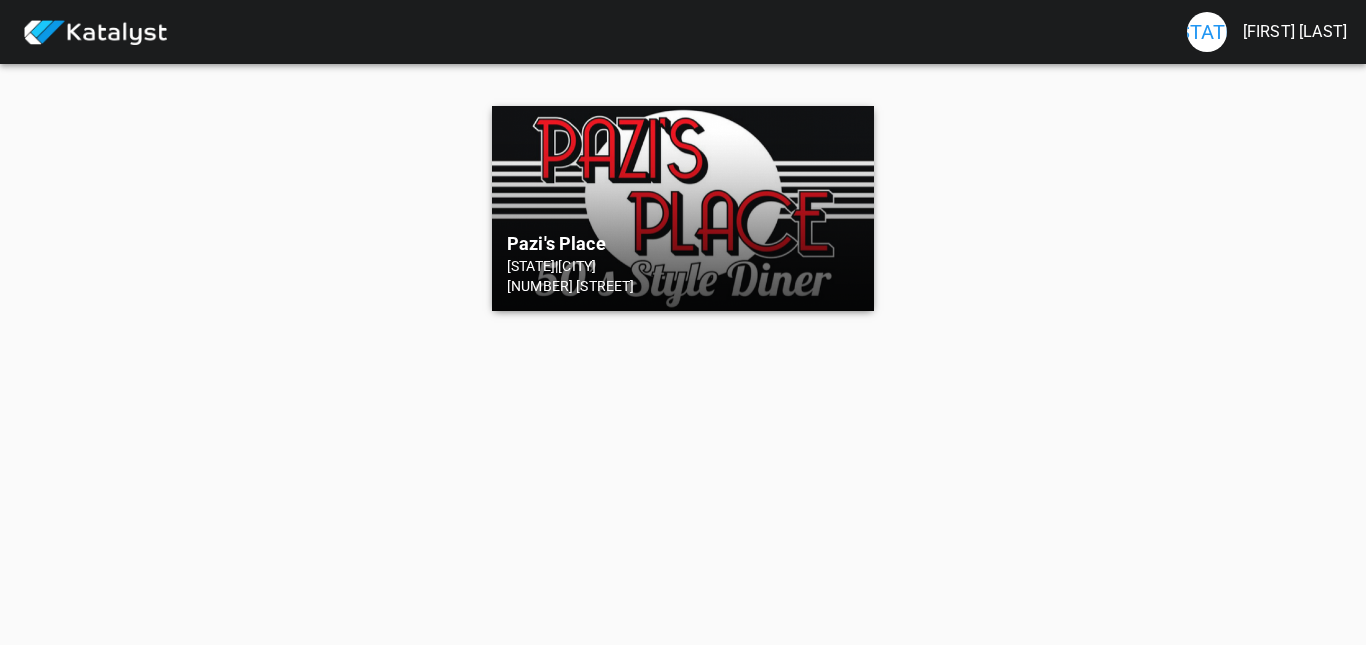 click on "[BUSINESS_NAME] [STATE]  |  [CITY] [NUMBER] [STREET]" at bounding box center [683, 208] 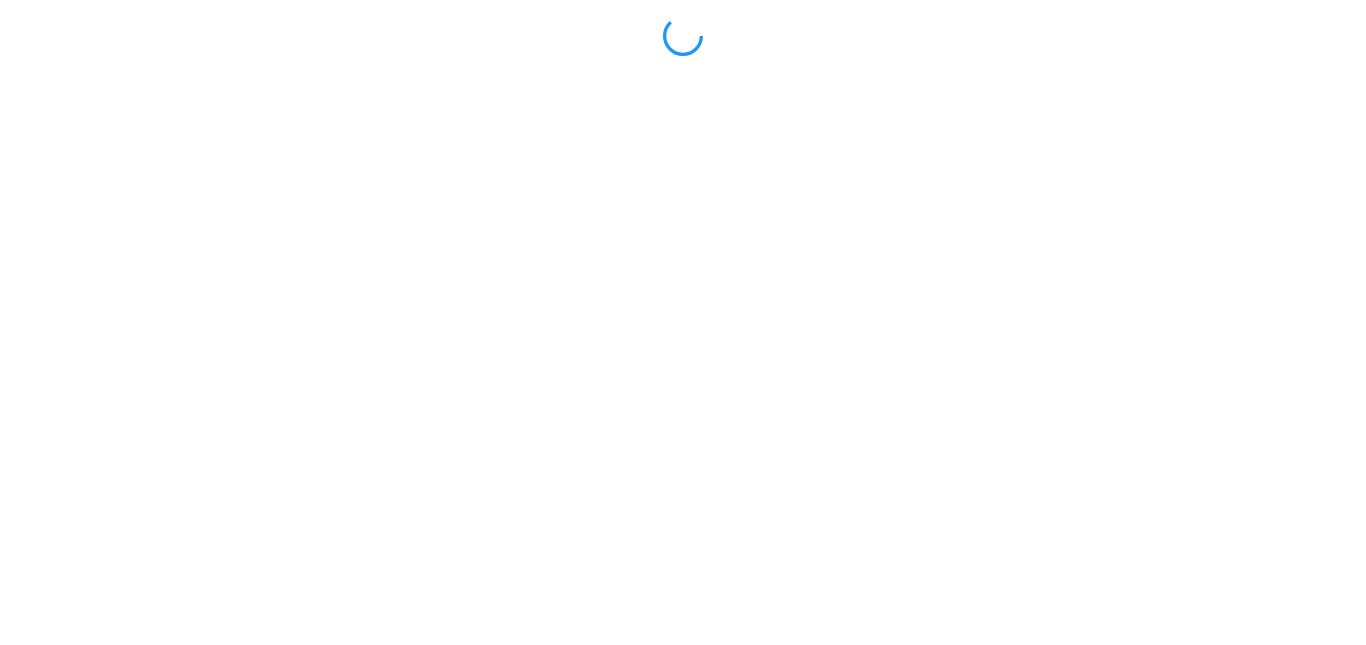 scroll, scrollTop: 0, scrollLeft: 0, axis: both 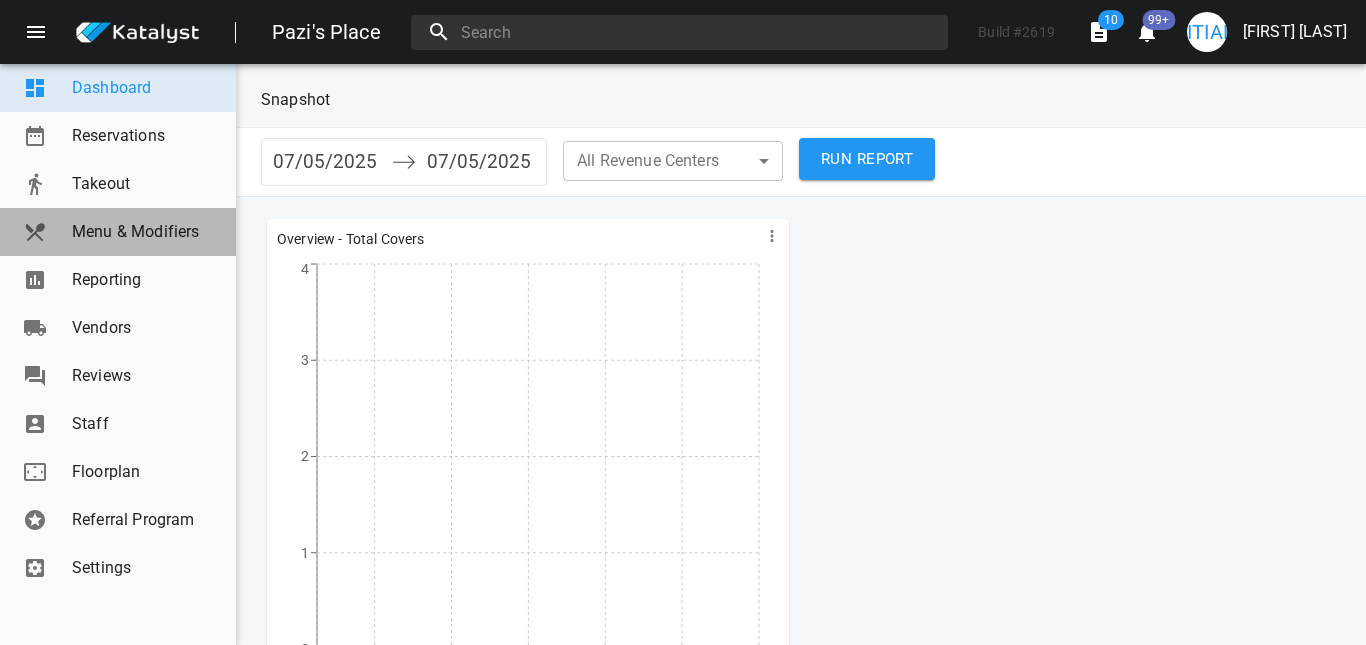 click on "Menu & Modifiers" at bounding box center (146, 232) 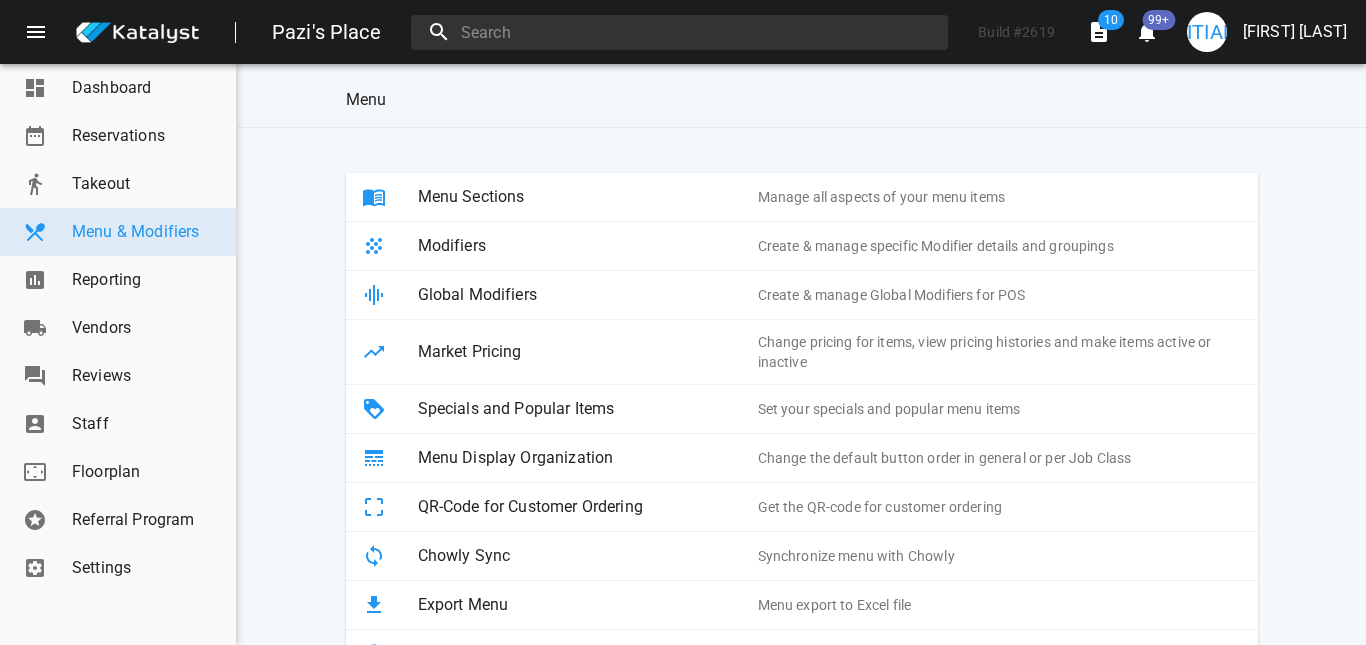 click on "Menu Sections" at bounding box center (588, 197) 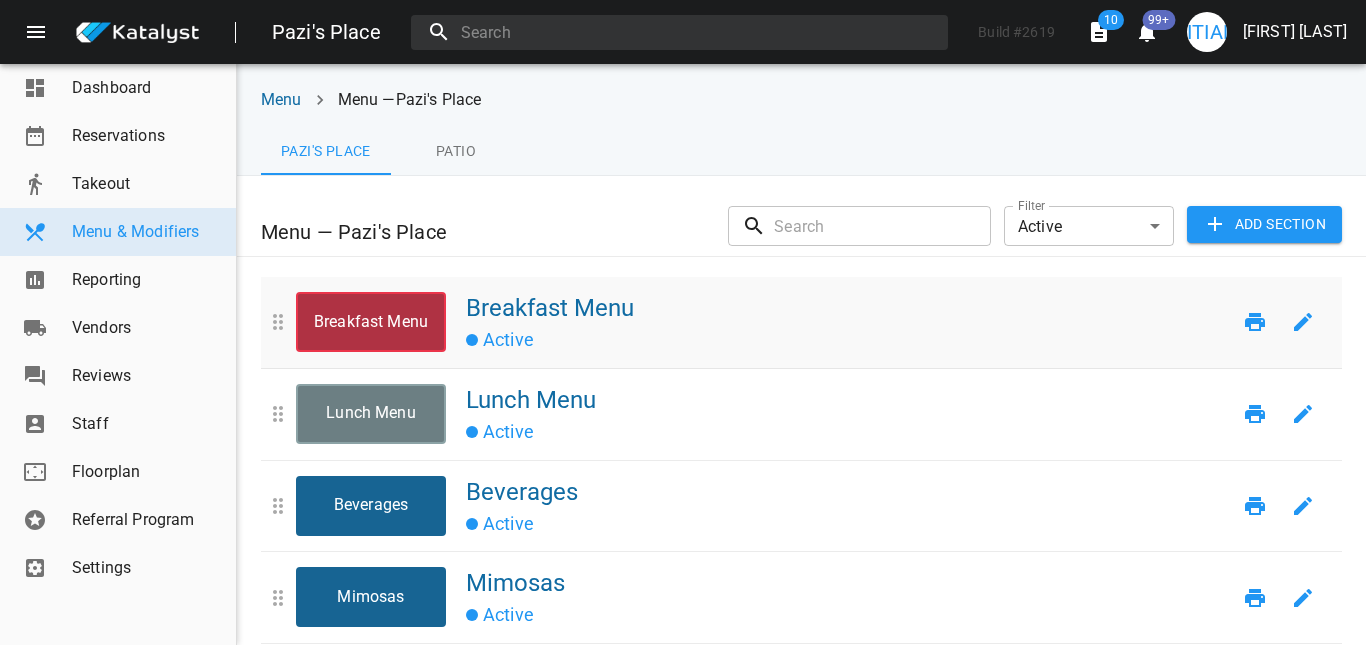 click on "Breakfast Menu" at bounding box center [371, 322] 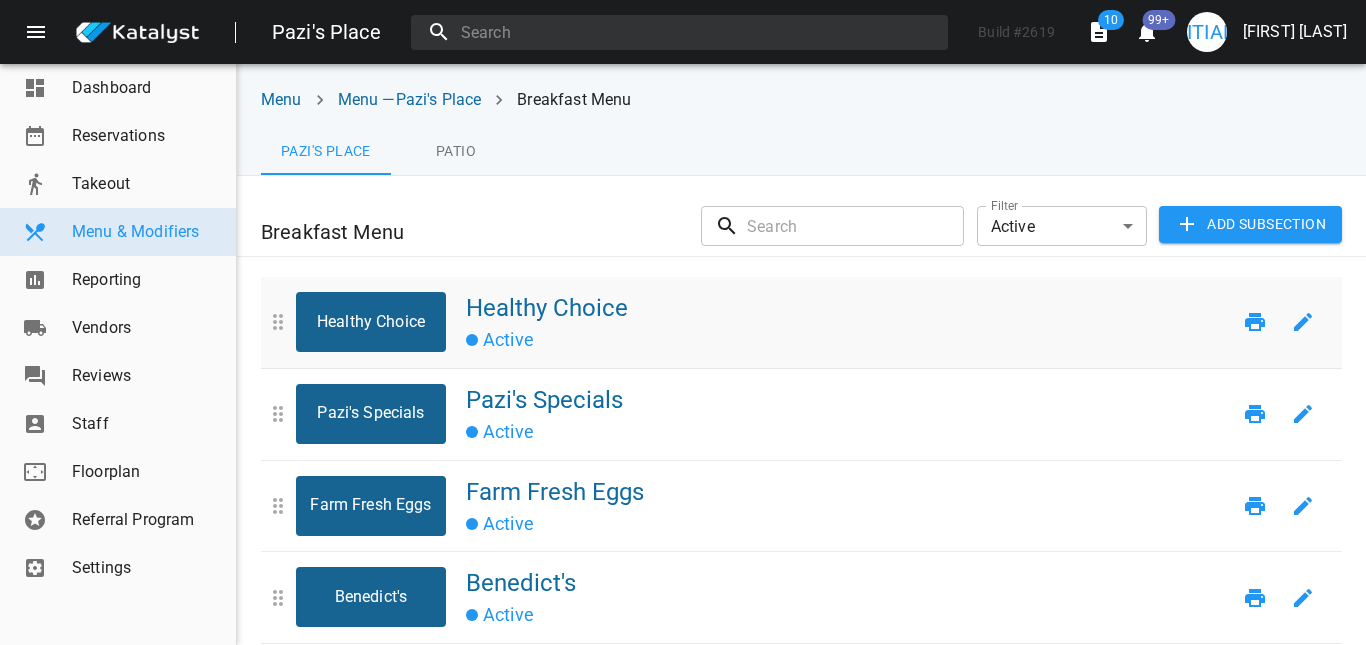 click on "Healthy Choice" at bounding box center (371, 322) 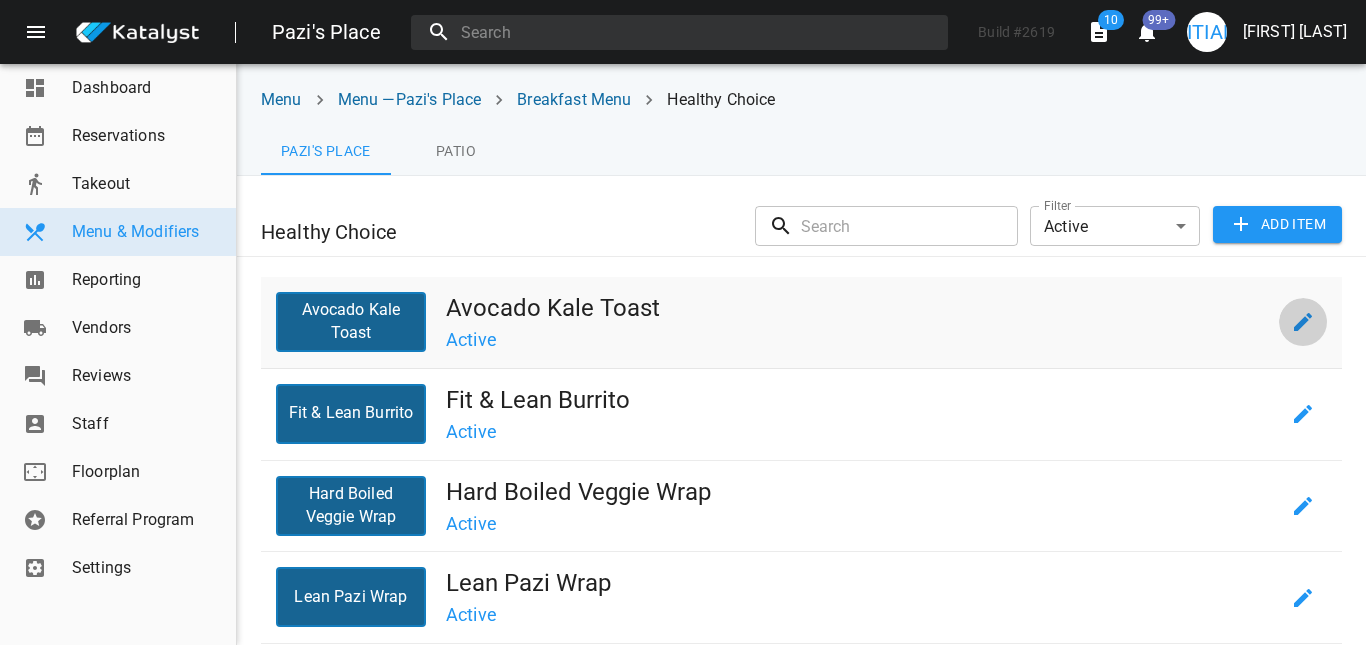 click at bounding box center (1303, 322) 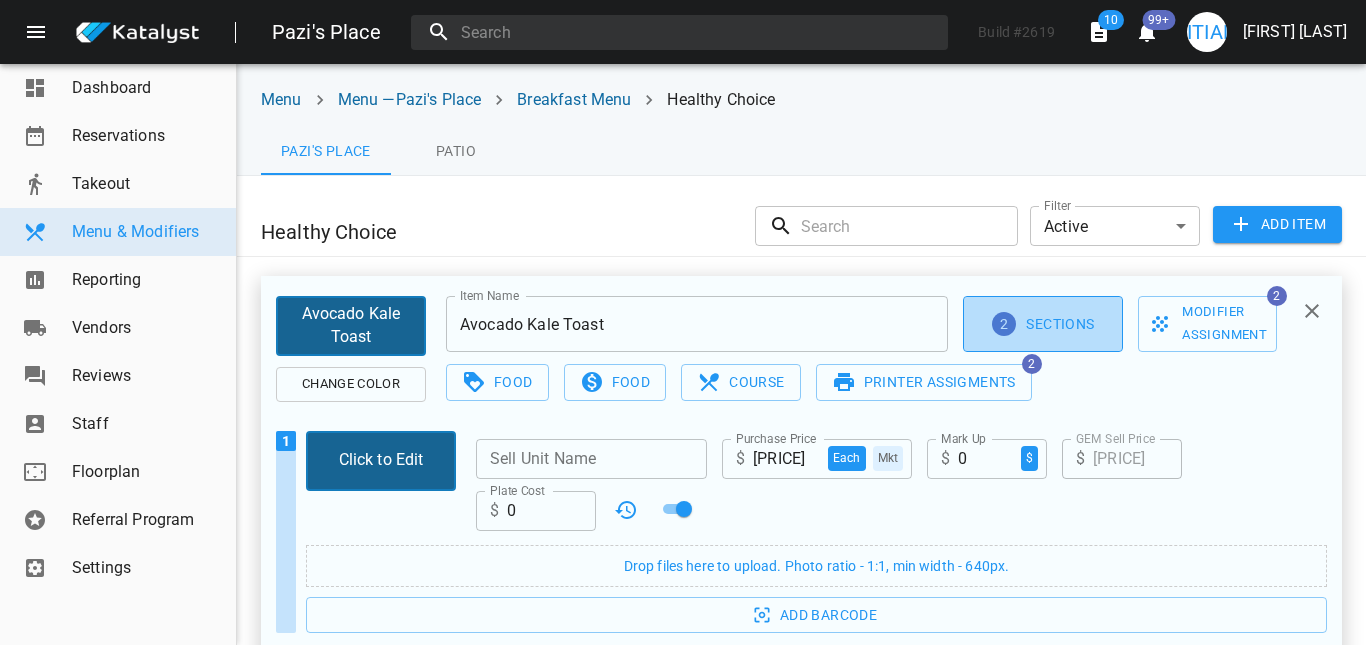click on "2   Sections" at bounding box center (1043, 324) 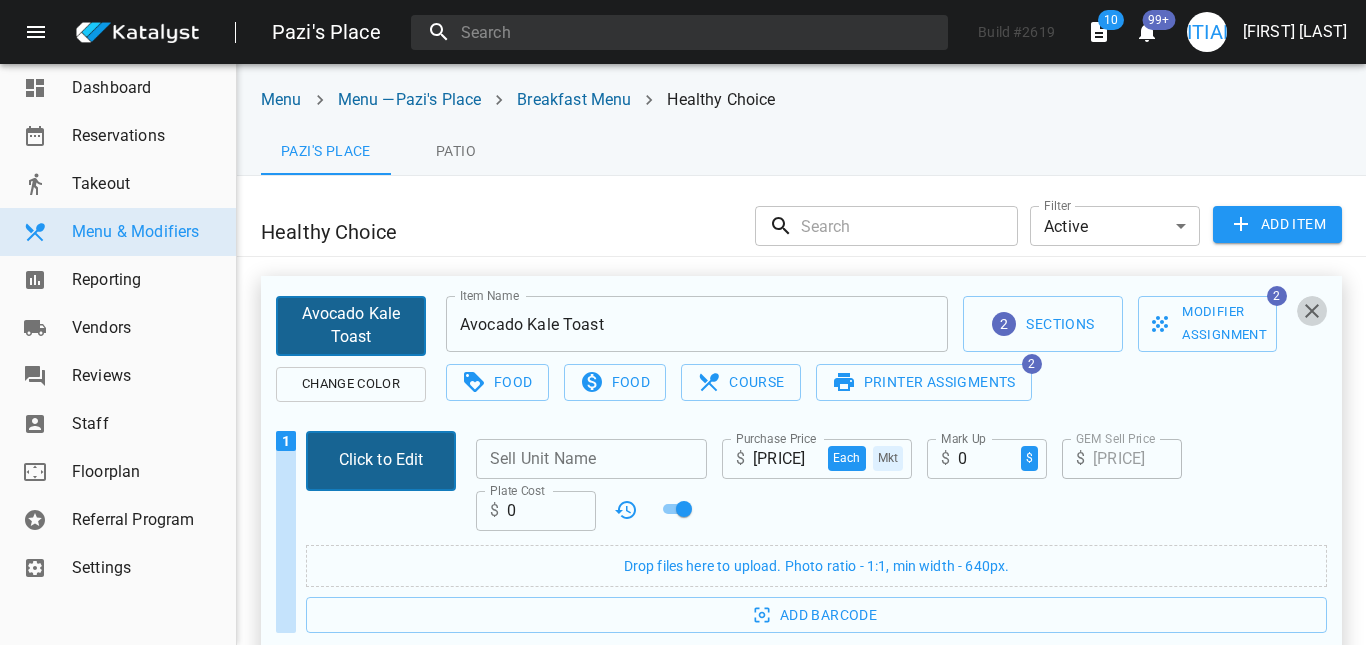 click at bounding box center [1312, 311] 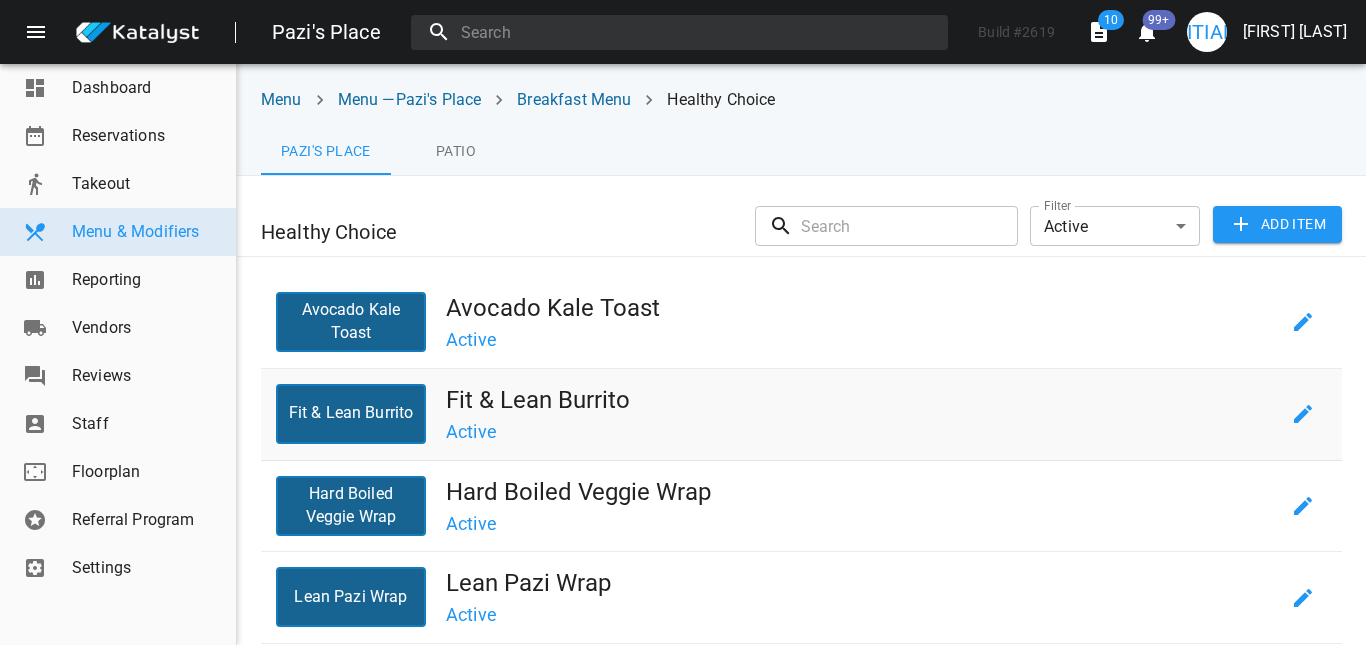 click on "Active" at bounding box center (862, 430) 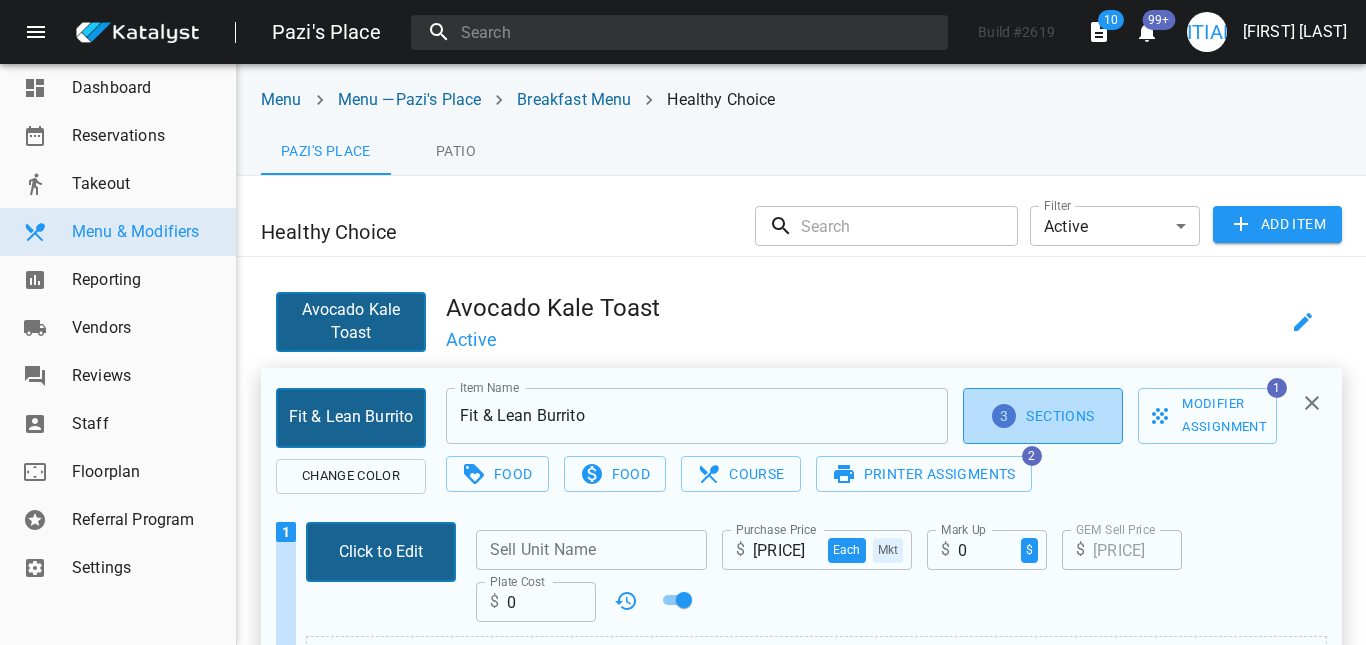 click on "3   Sections" at bounding box center [1043, 416] 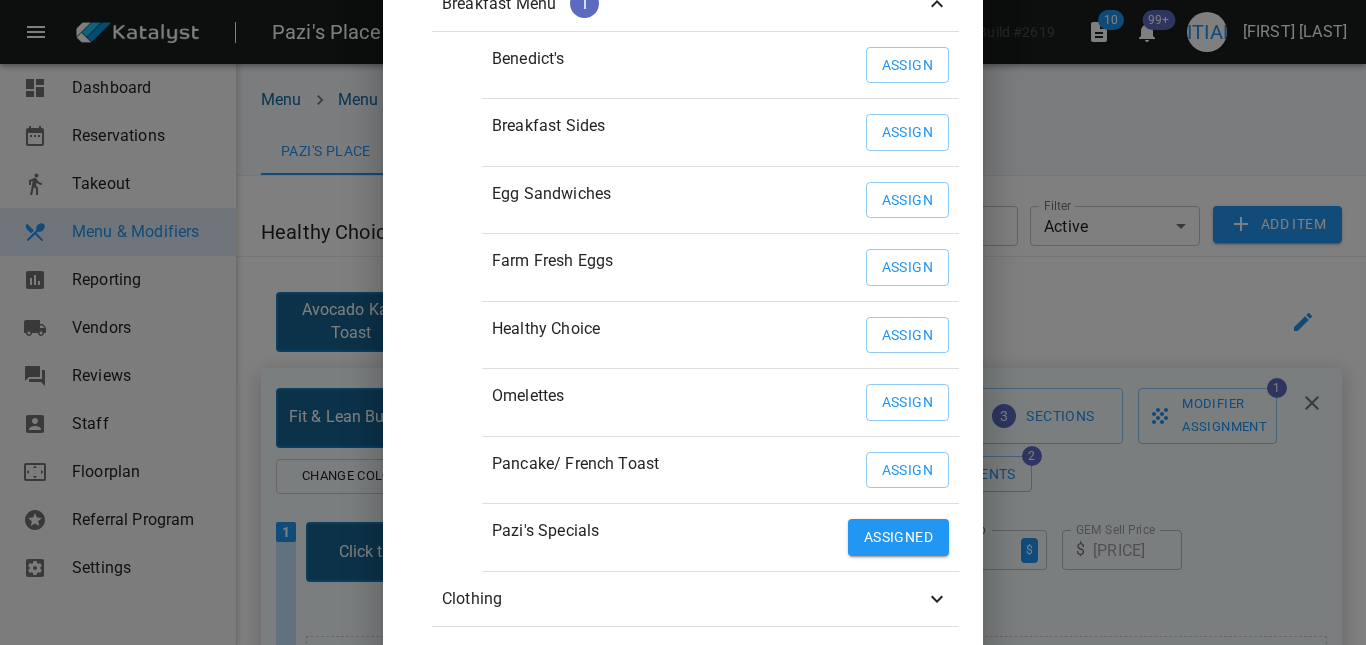scroll, scrollTop: 254, scrollLeft: 0, axis: vertical 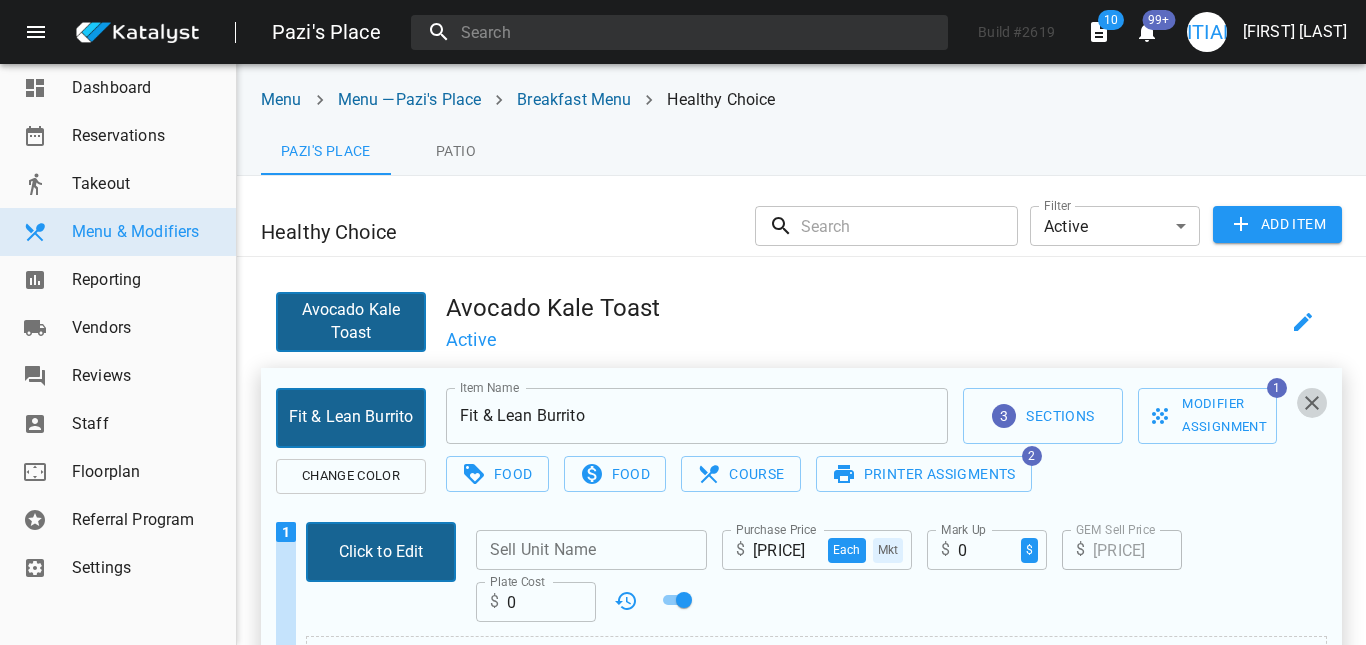 click at bounding box center (1312, 403) 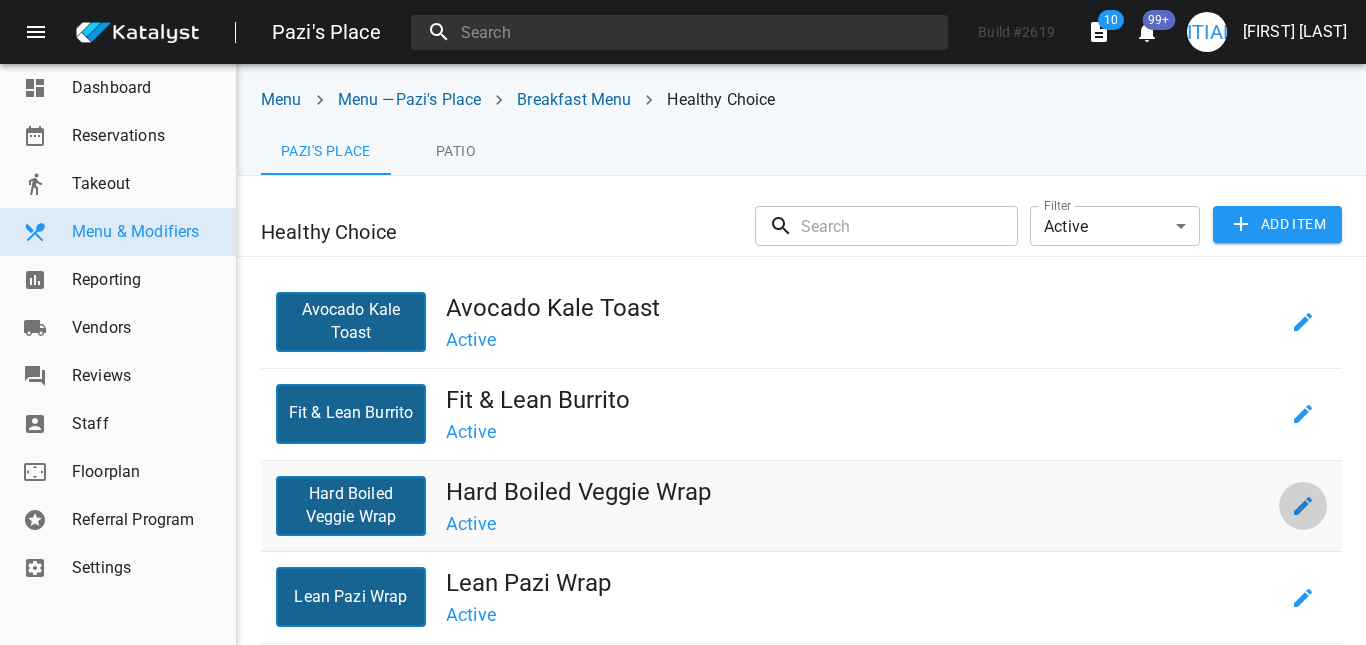 click at bounding box center [1303, 506] 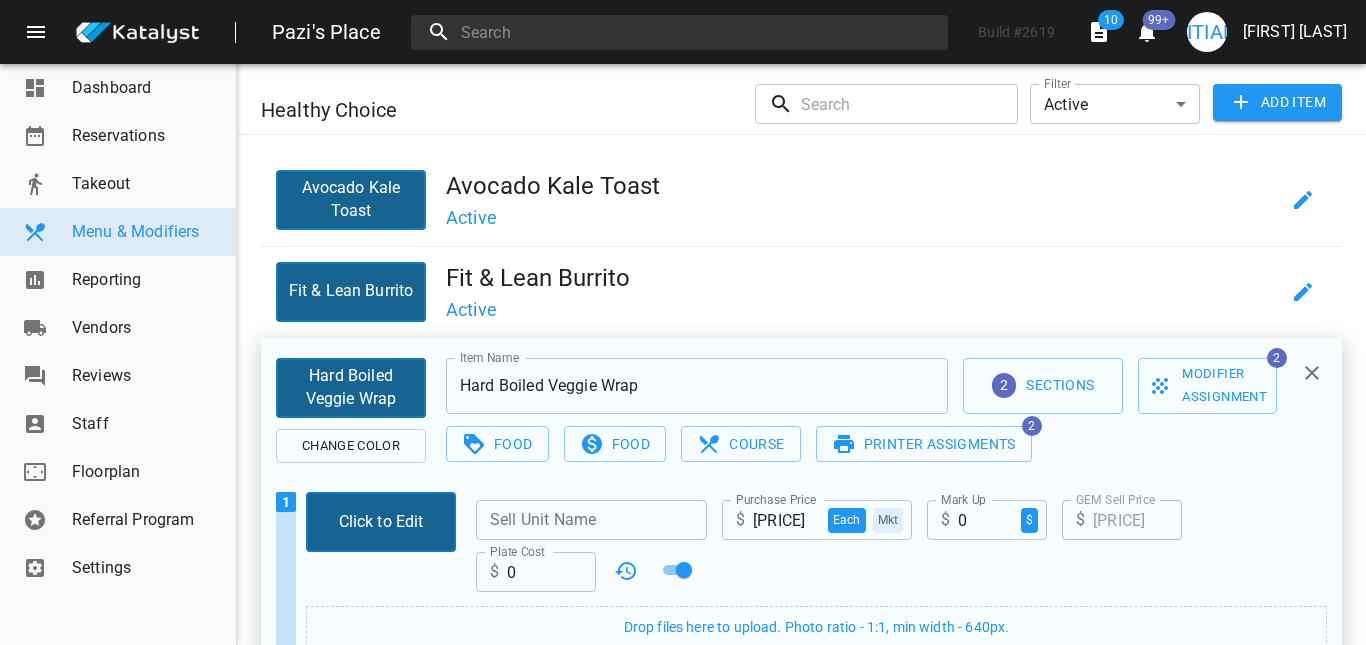 scroll, scrollTop: 123, scrollLeft: 0, axis: vertical 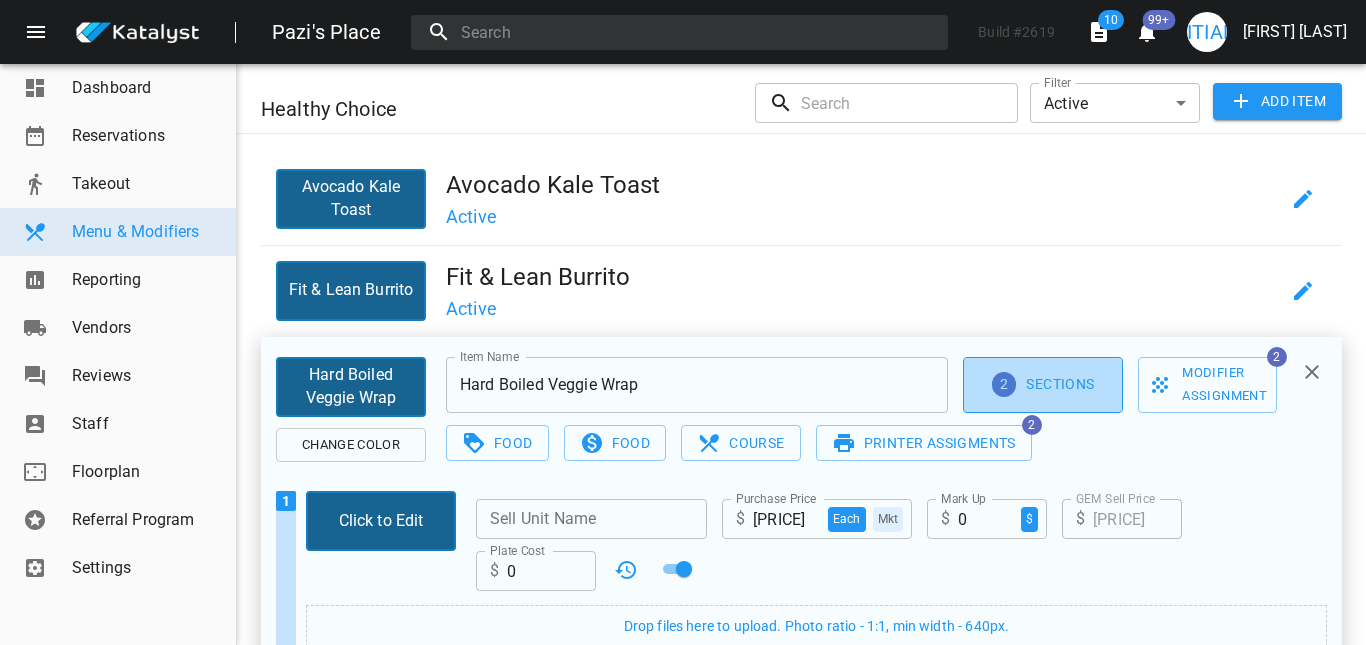 click on "2   Sections" at bounding box center (1043, 384) 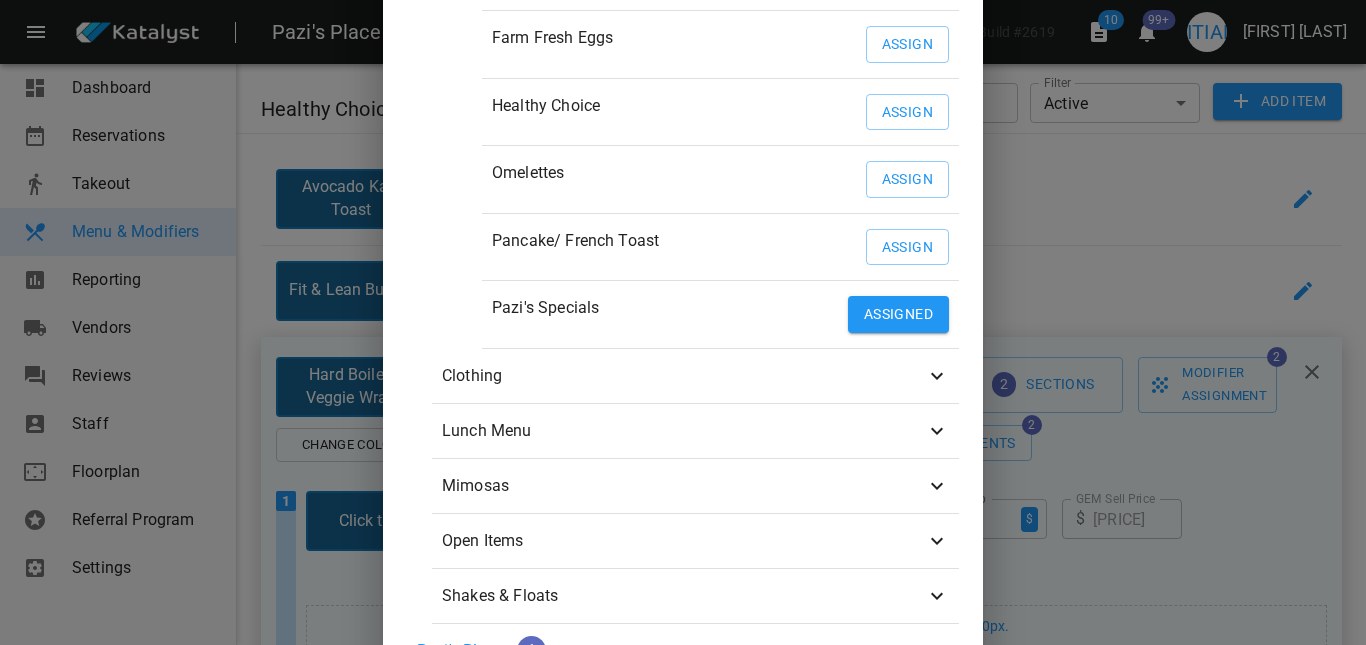 scroll, scrollTop: 86, scrollLeft: 0, axis: vertical 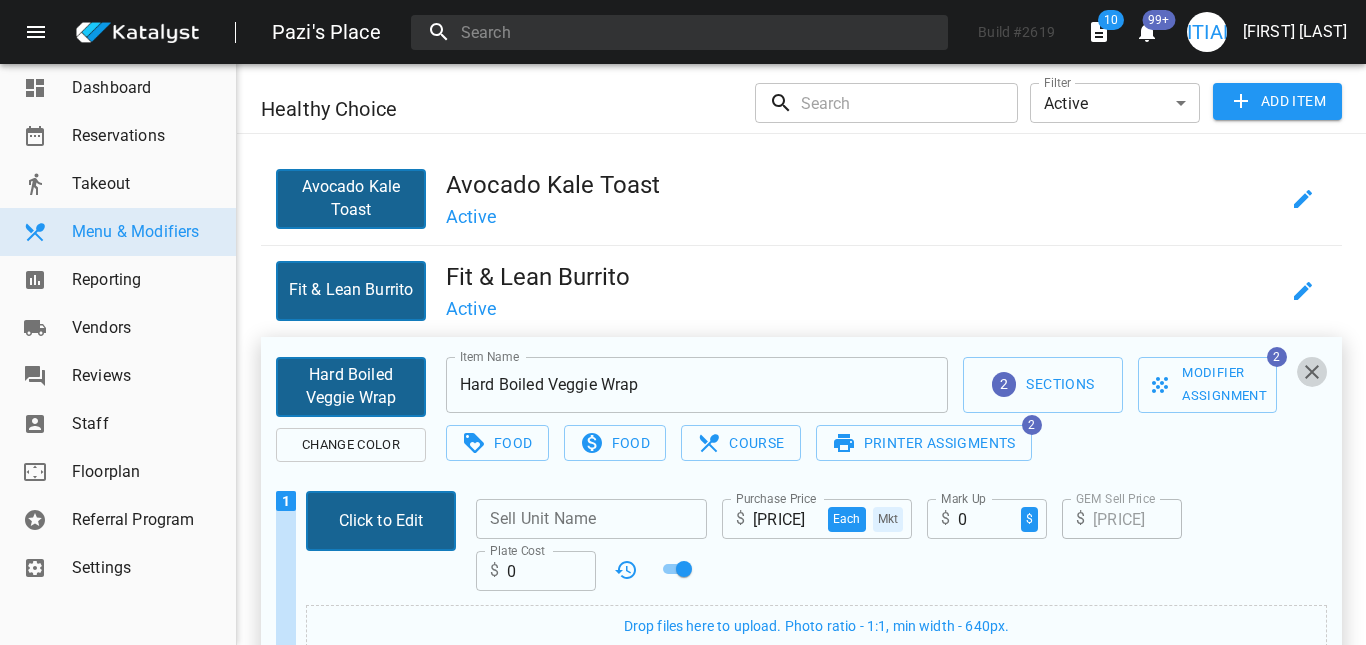 click at bounding box center (1312, 372) 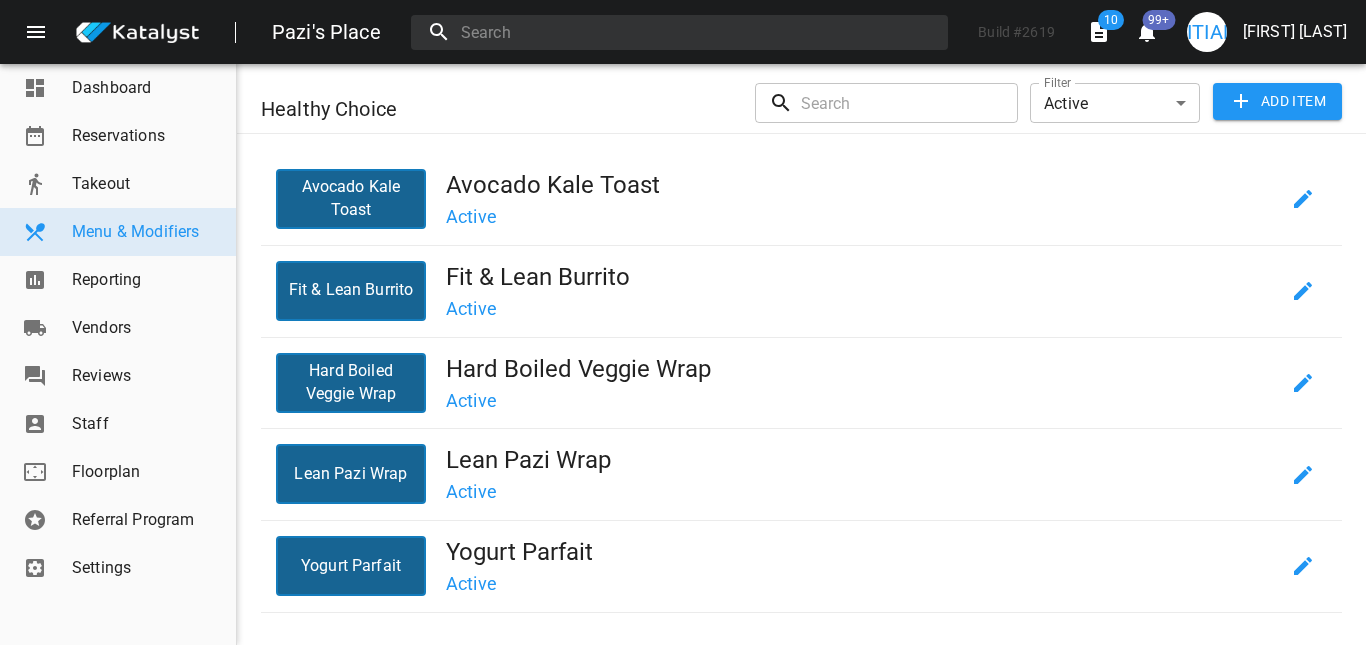 click on "Healthy Choice" at bounding box center [390, 109] 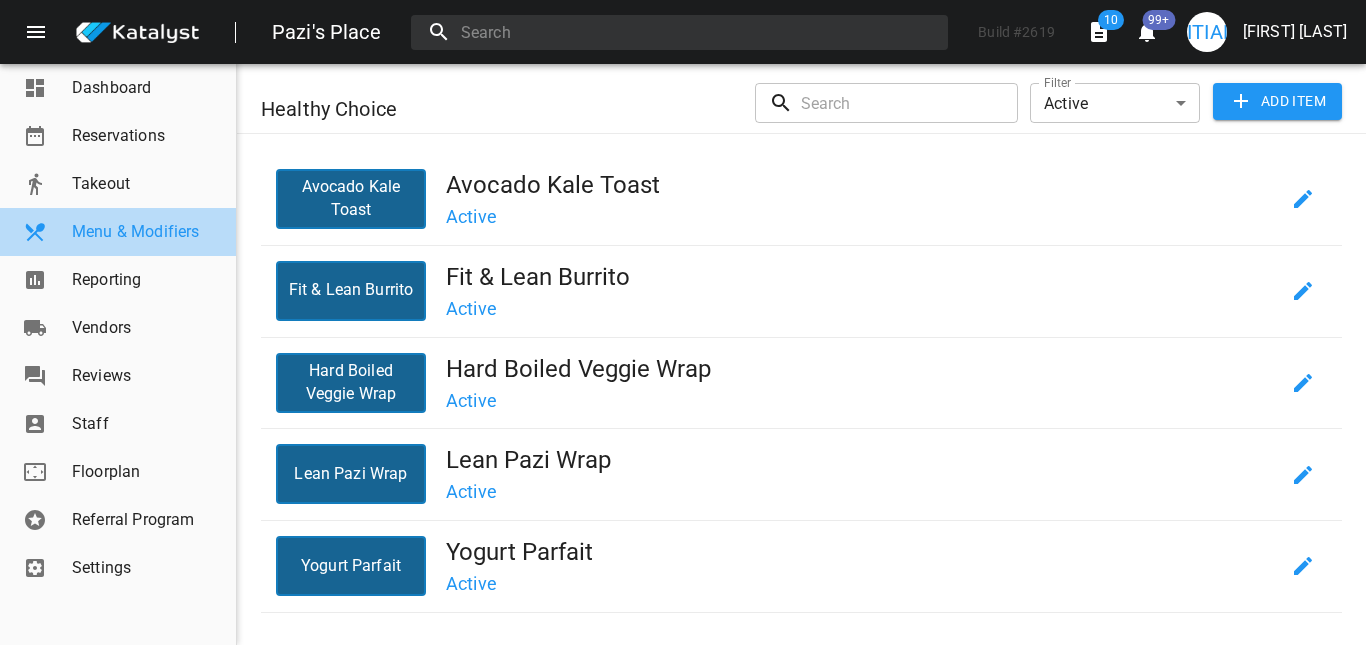 click on "Menu & Modifiers" at bounding box center (146, 232) 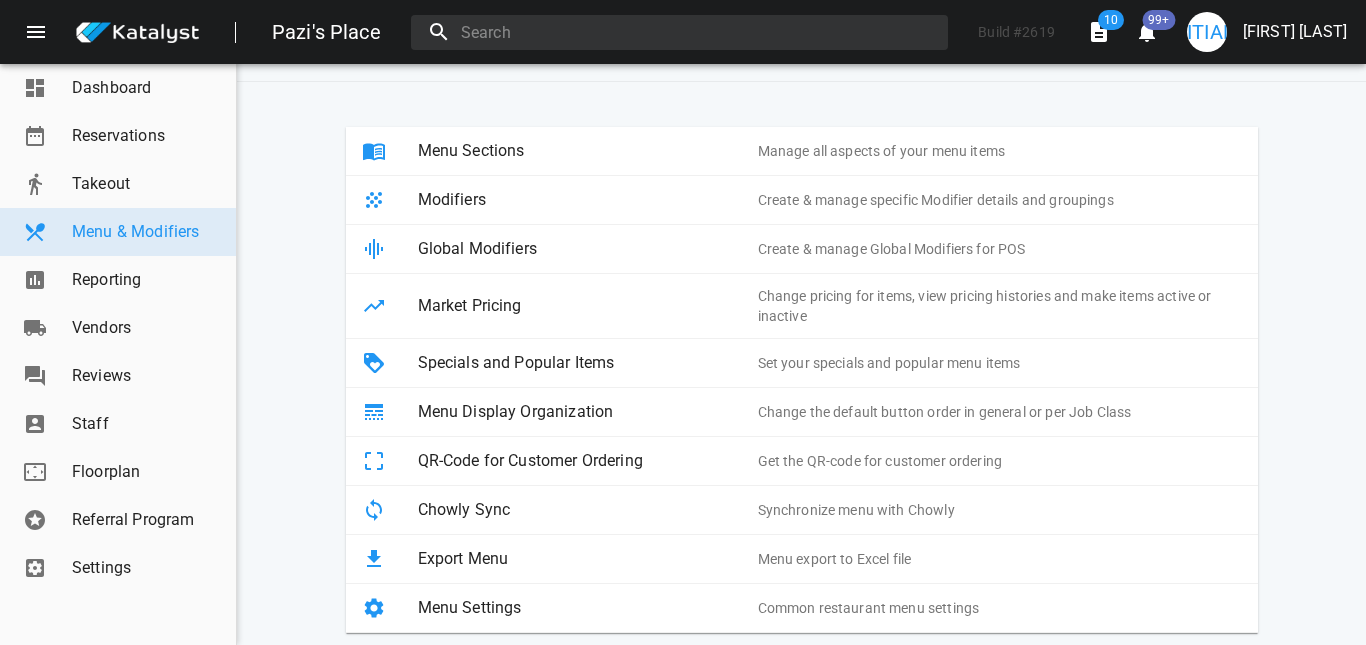 scroll, scrollTop: 0, scrollLeft: 0, axis: both 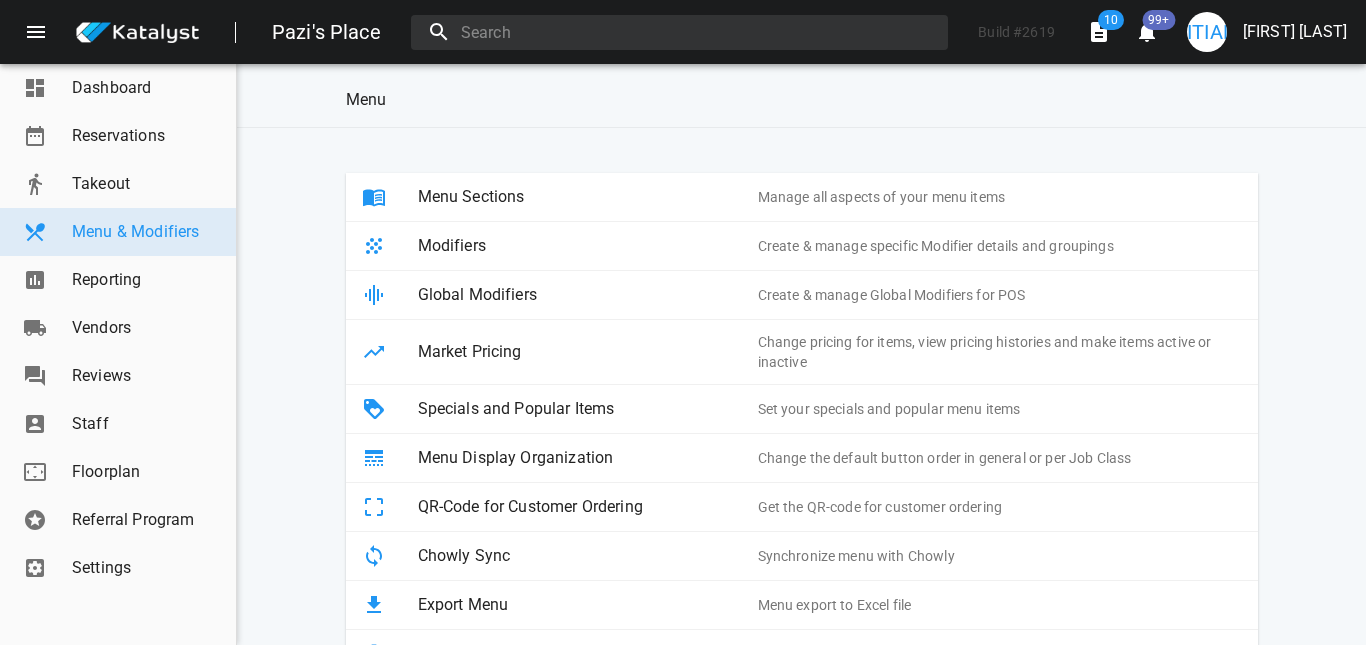 click on "Menu Sections" at bounding box center (588, 197) 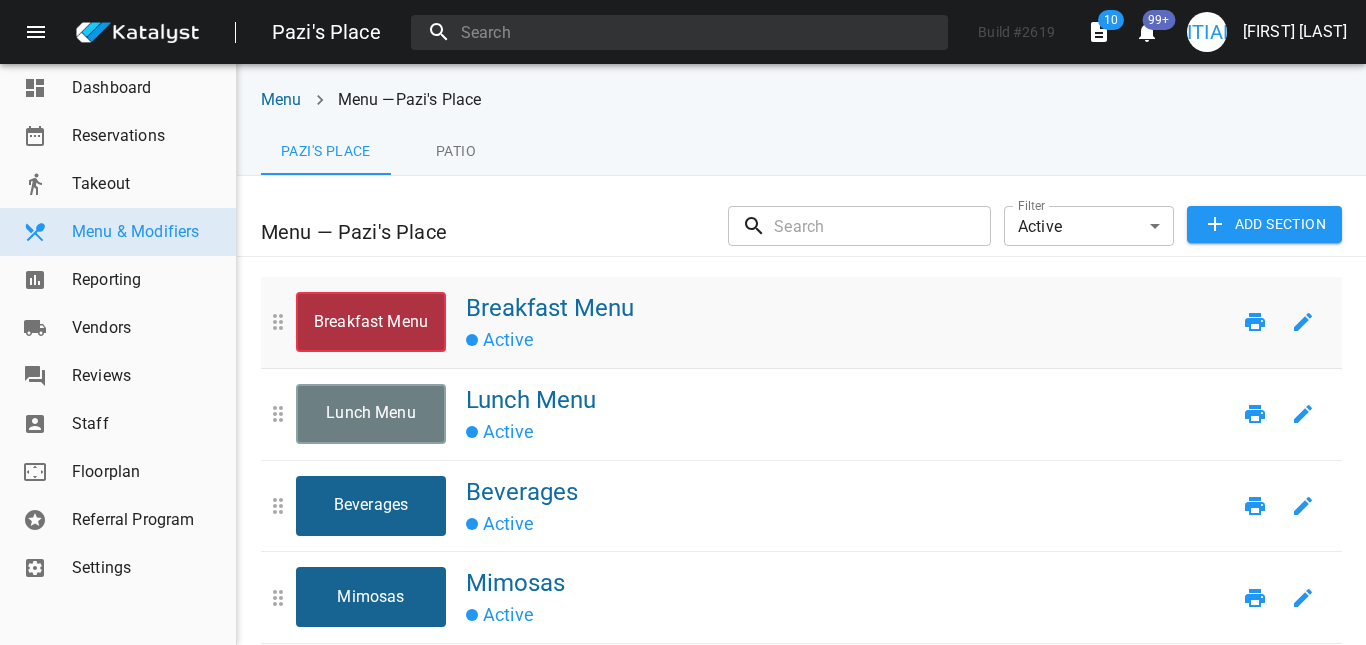 click on "Breakfast Menu" at bounding box center [371, 322] 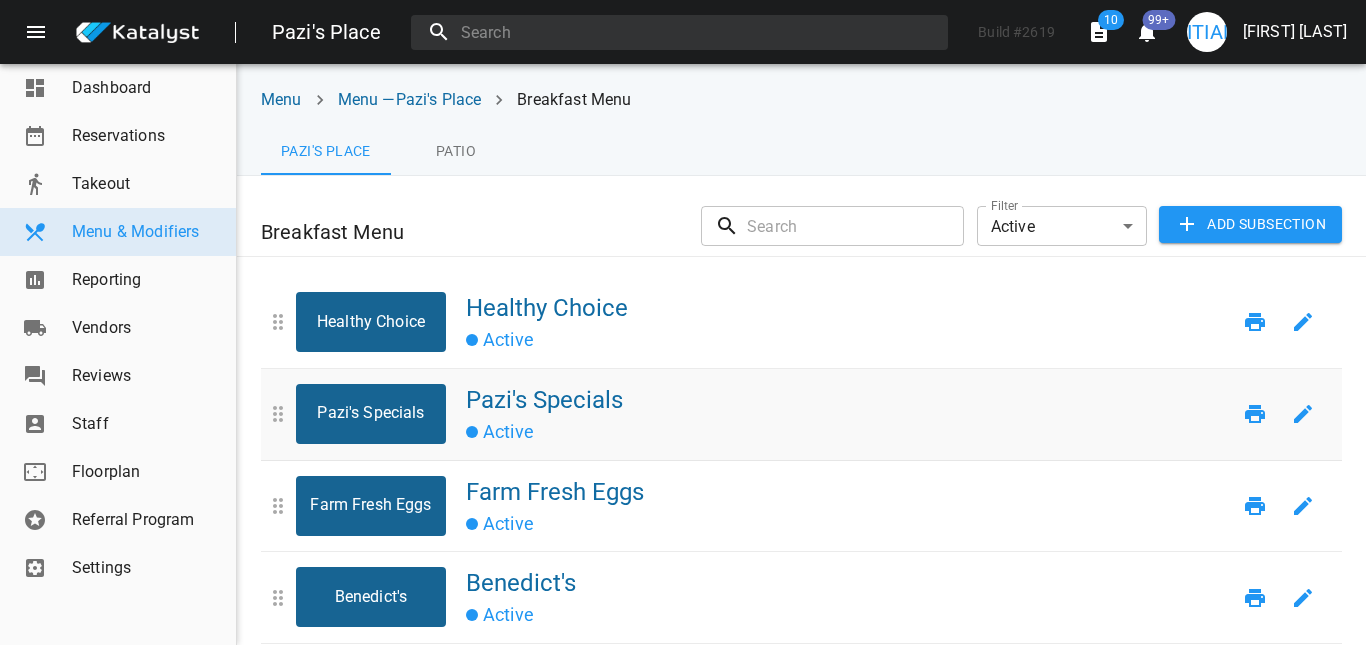 click on "Pazi's Specials" at bounding box center (371, 414) 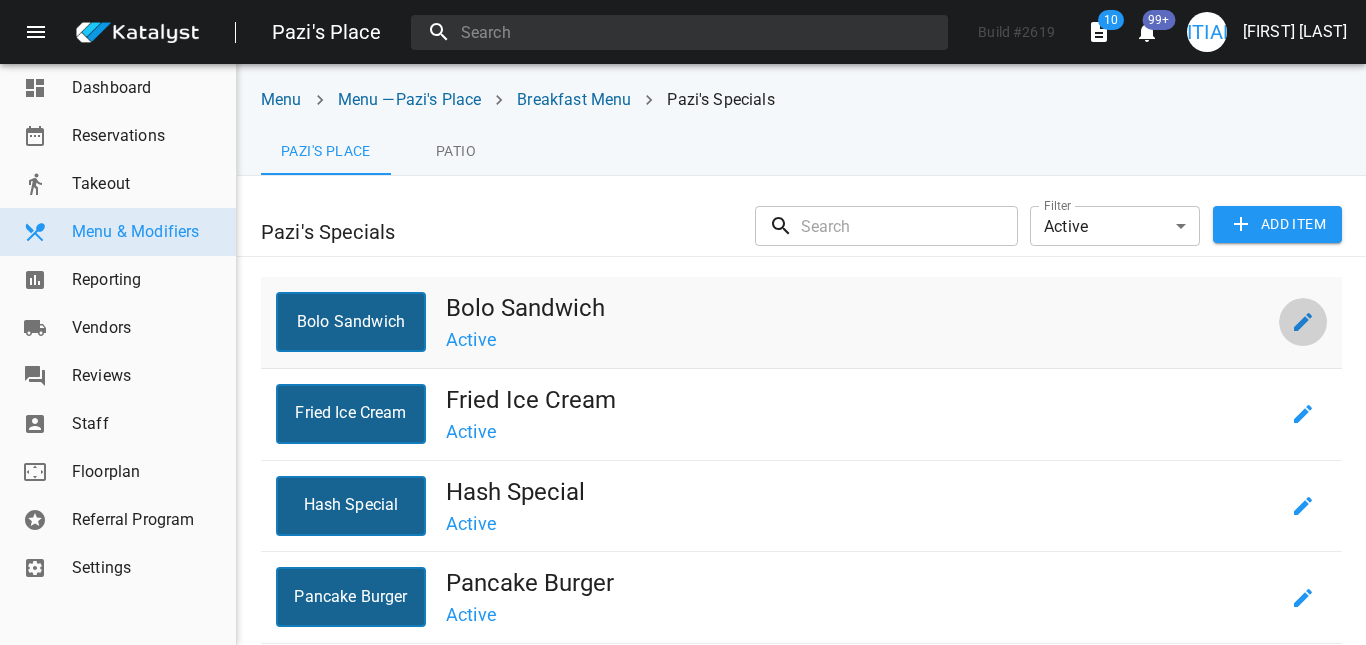 click at bounding box center [1303, 322] 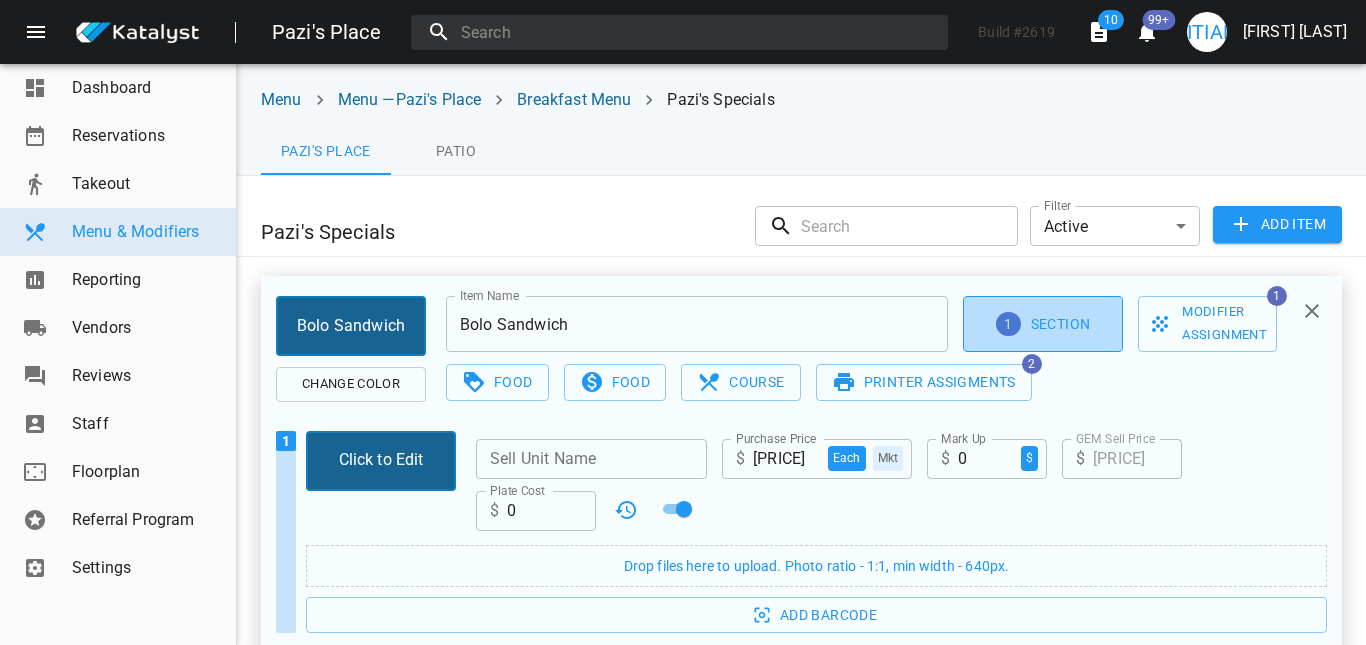click on "[NUMBER] Section" at bounding box center (1043, 324) 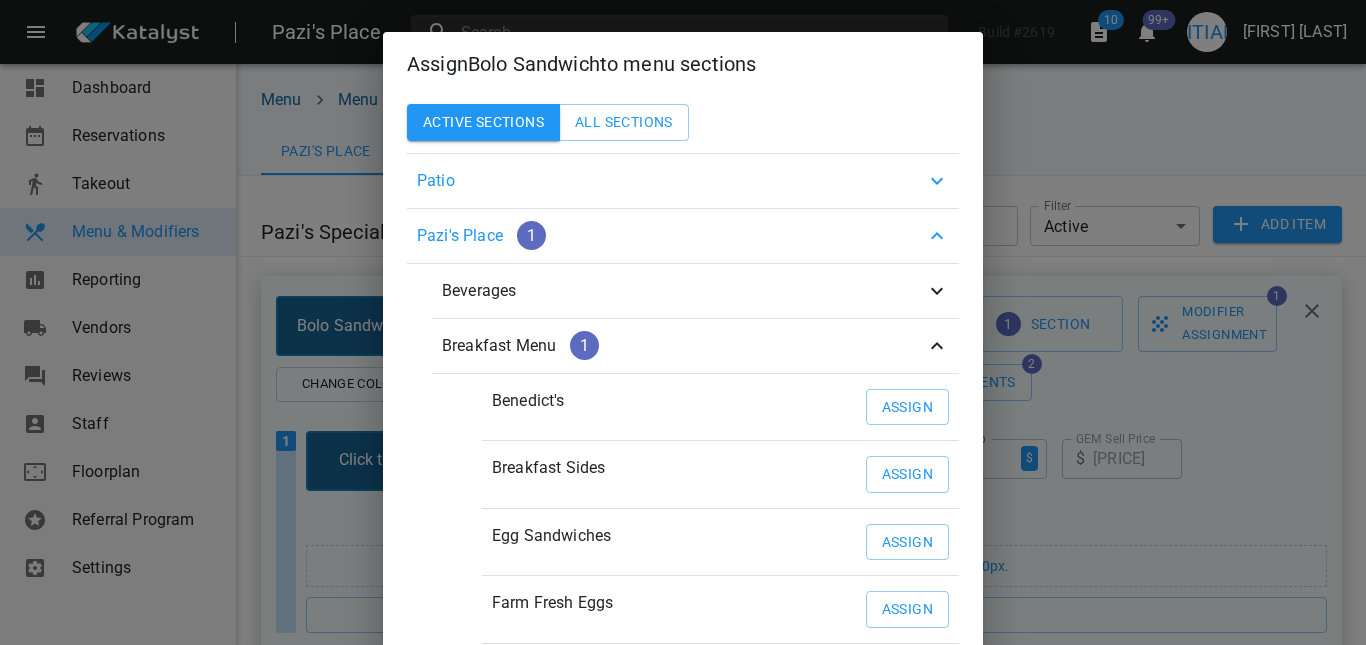 click at bounding box center [937, 181] 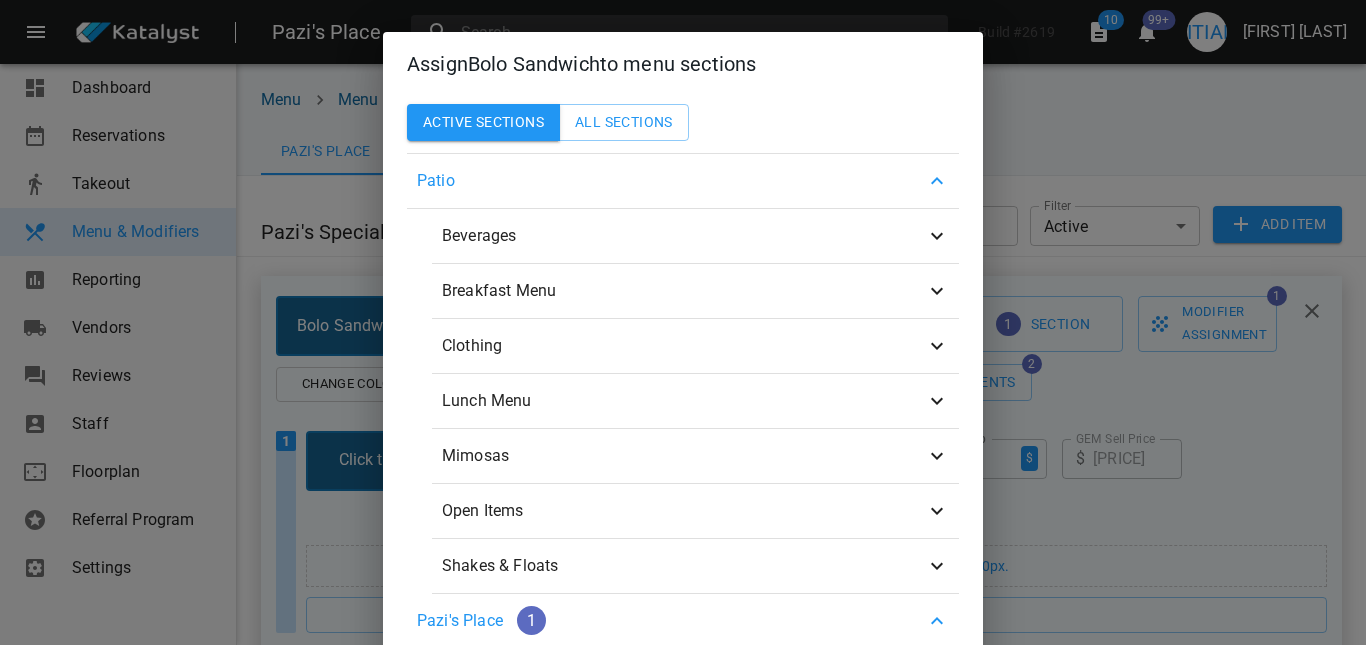 click at bounding box center (937, 291) 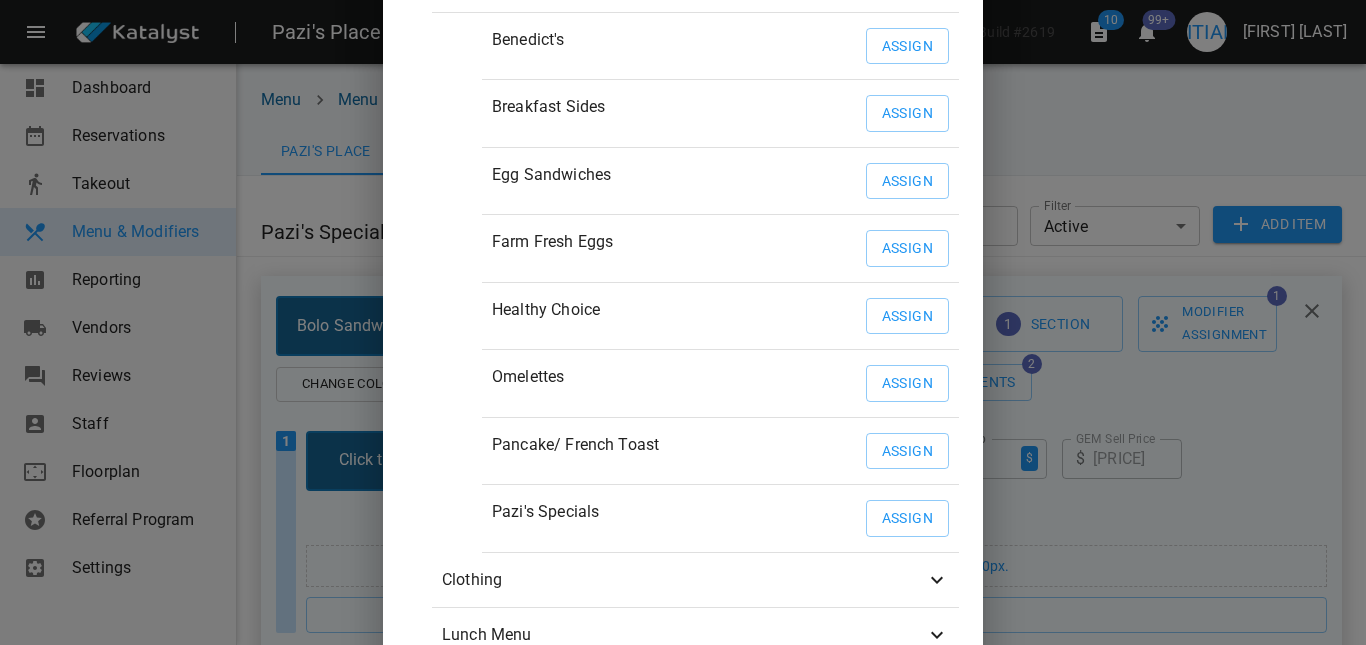 scroll, scrollTop: 307, scrollLeft: 0, axis: vertical 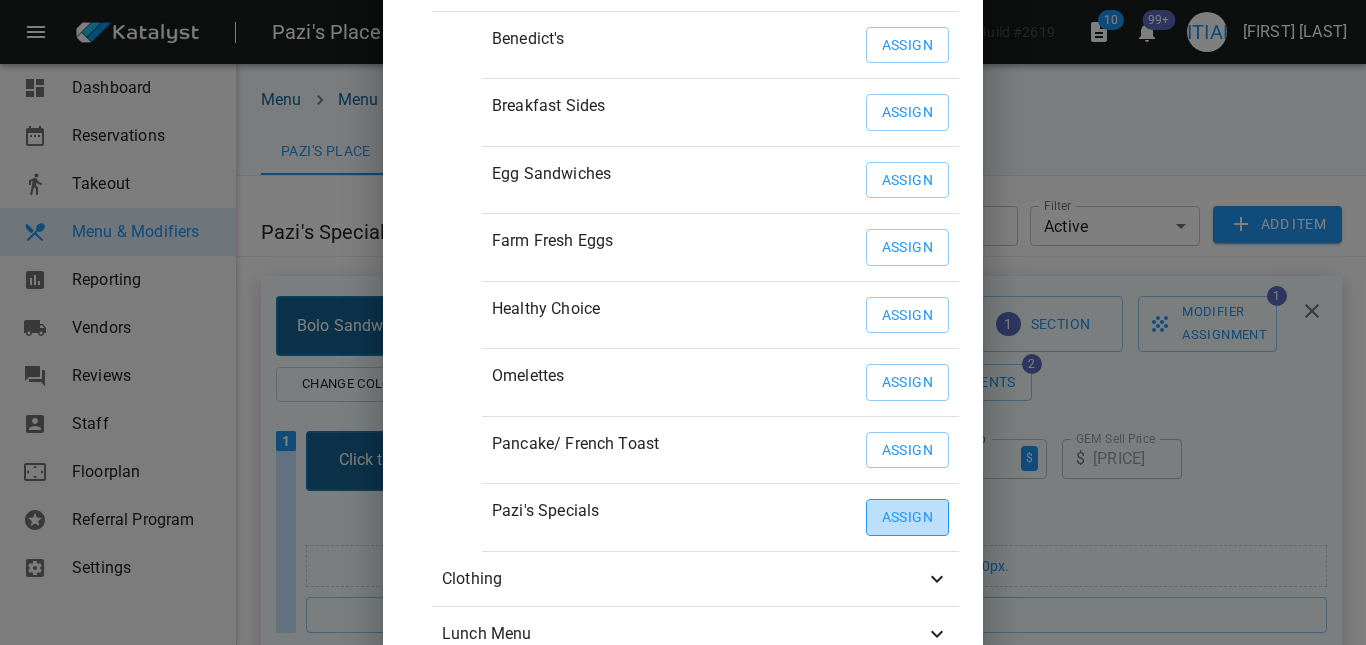 click on "Assign" at bounding box center [907, 517] 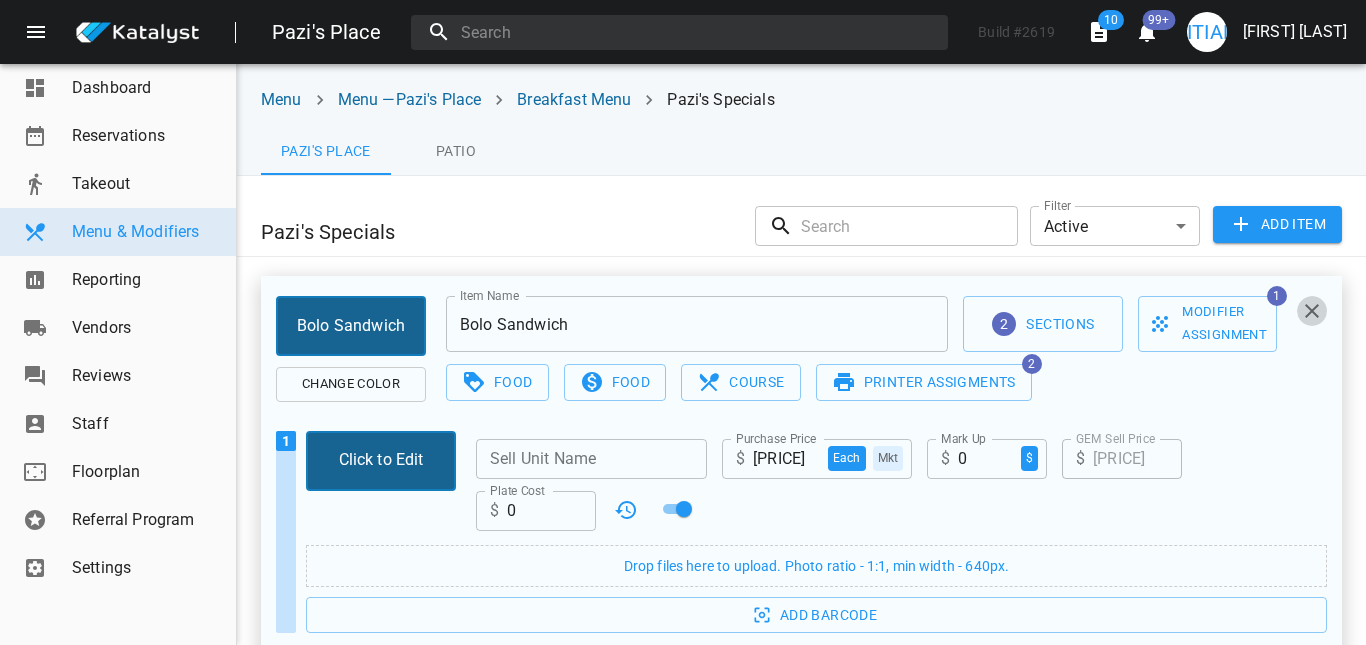 click at bounding box center (1312, 311) 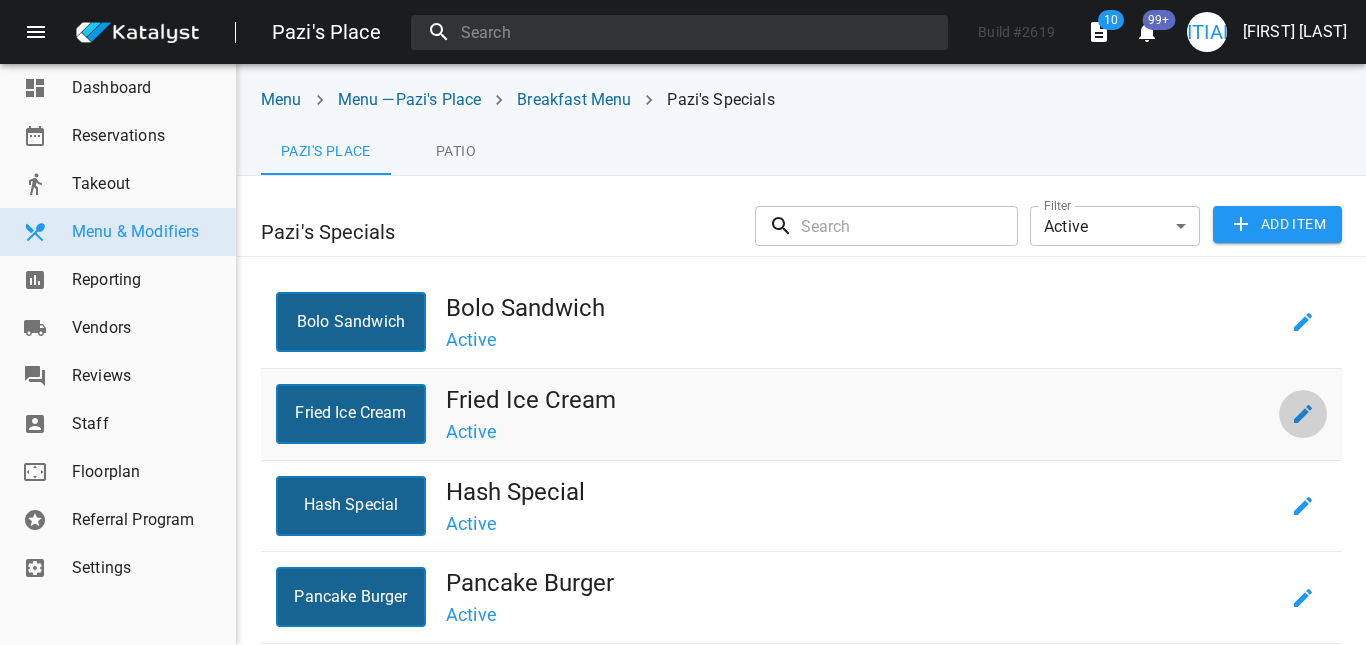 click at bounding box center (1303, 414) 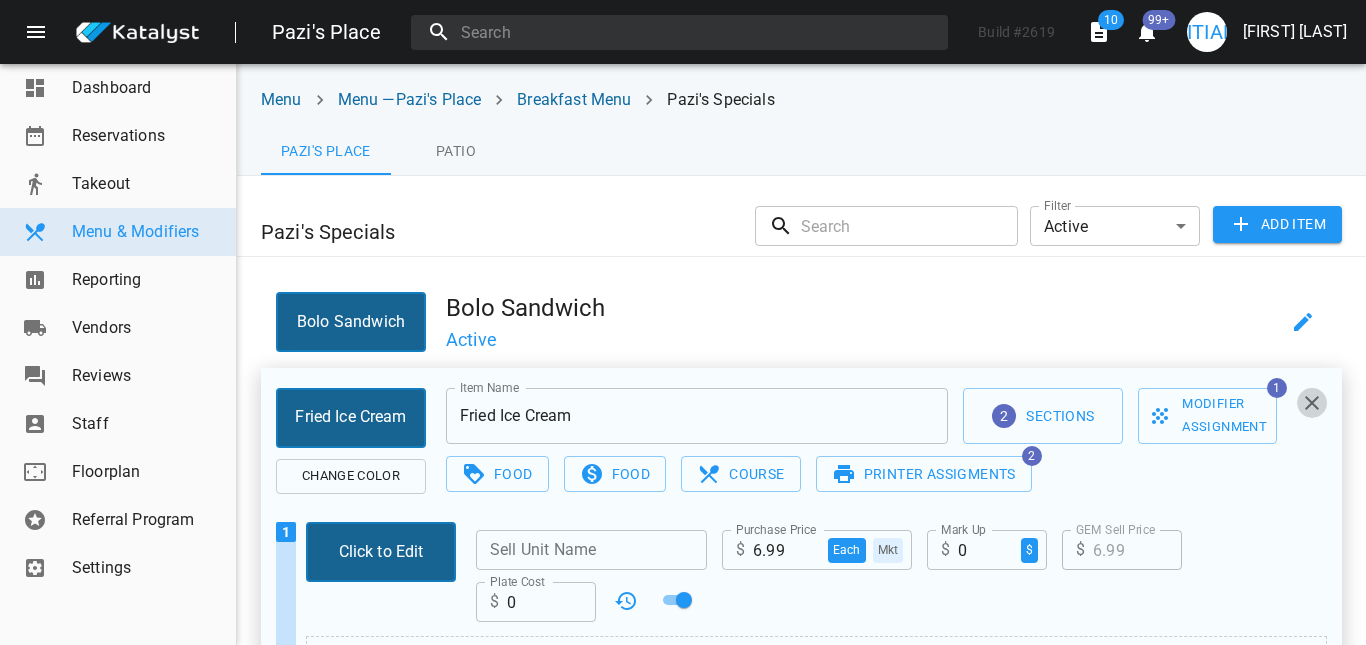click at bounding box center [1312, 403] 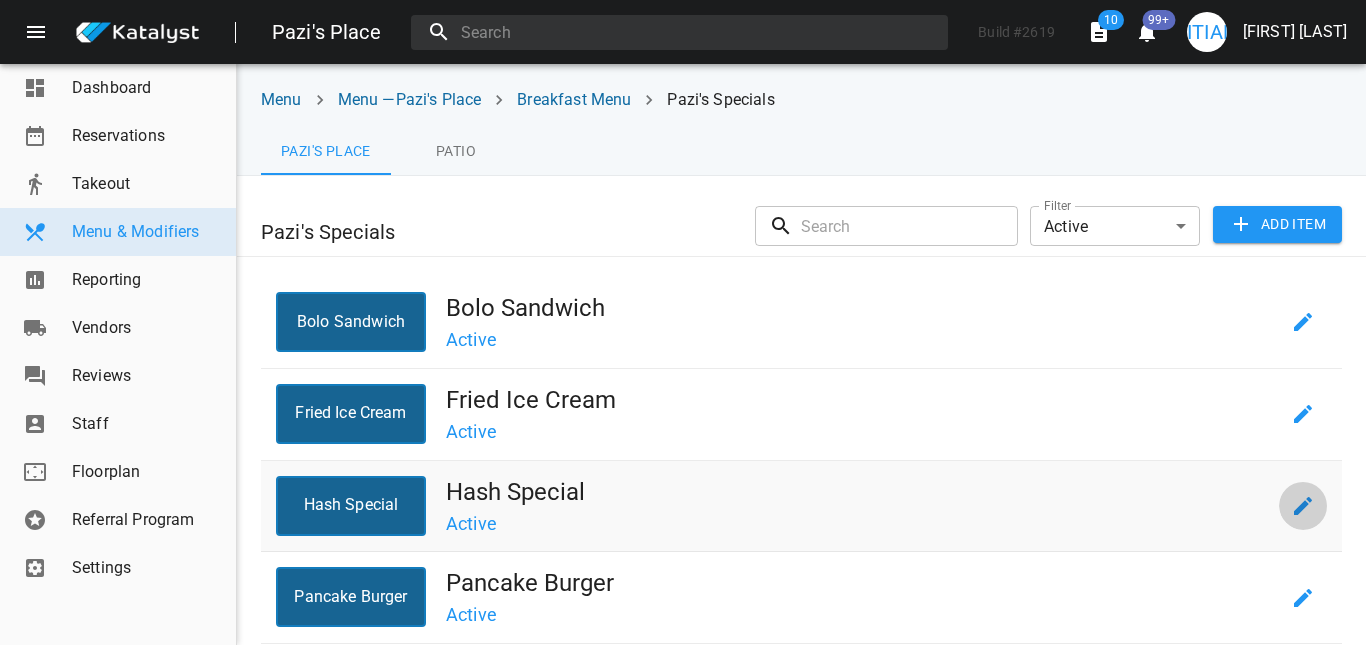 click at bounding box center [1303, 506] 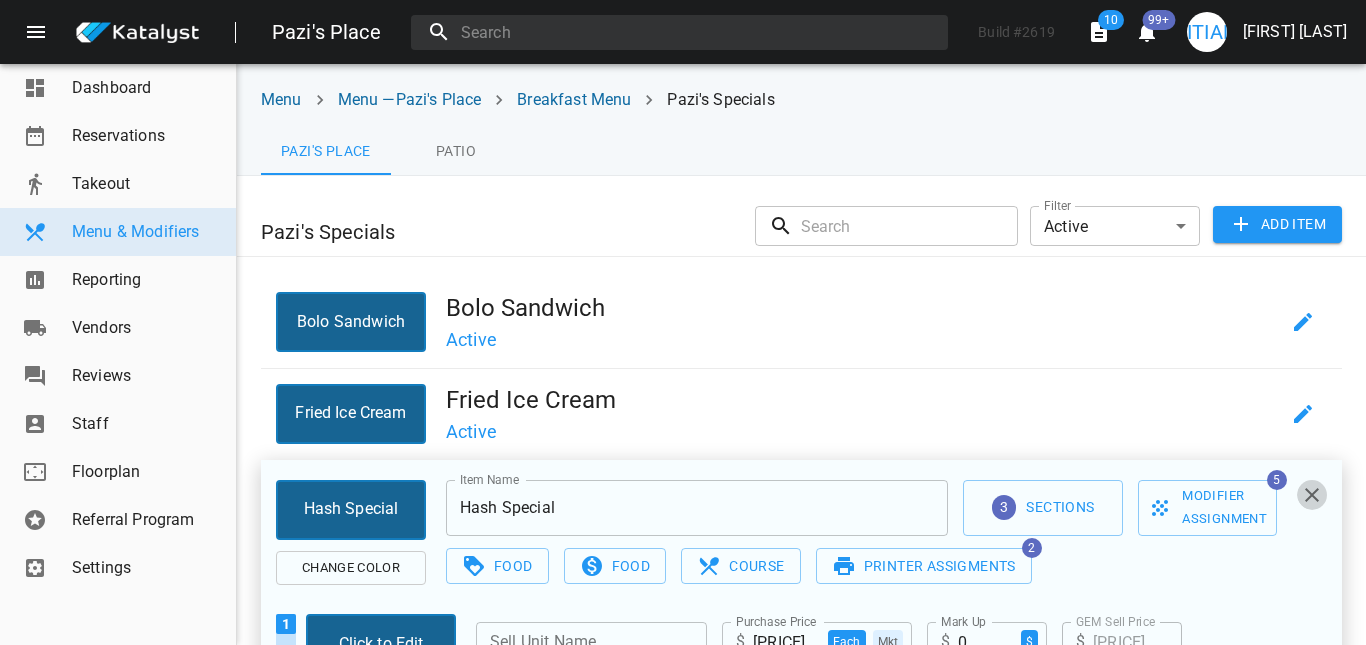click at bounding box center [1312, 495] 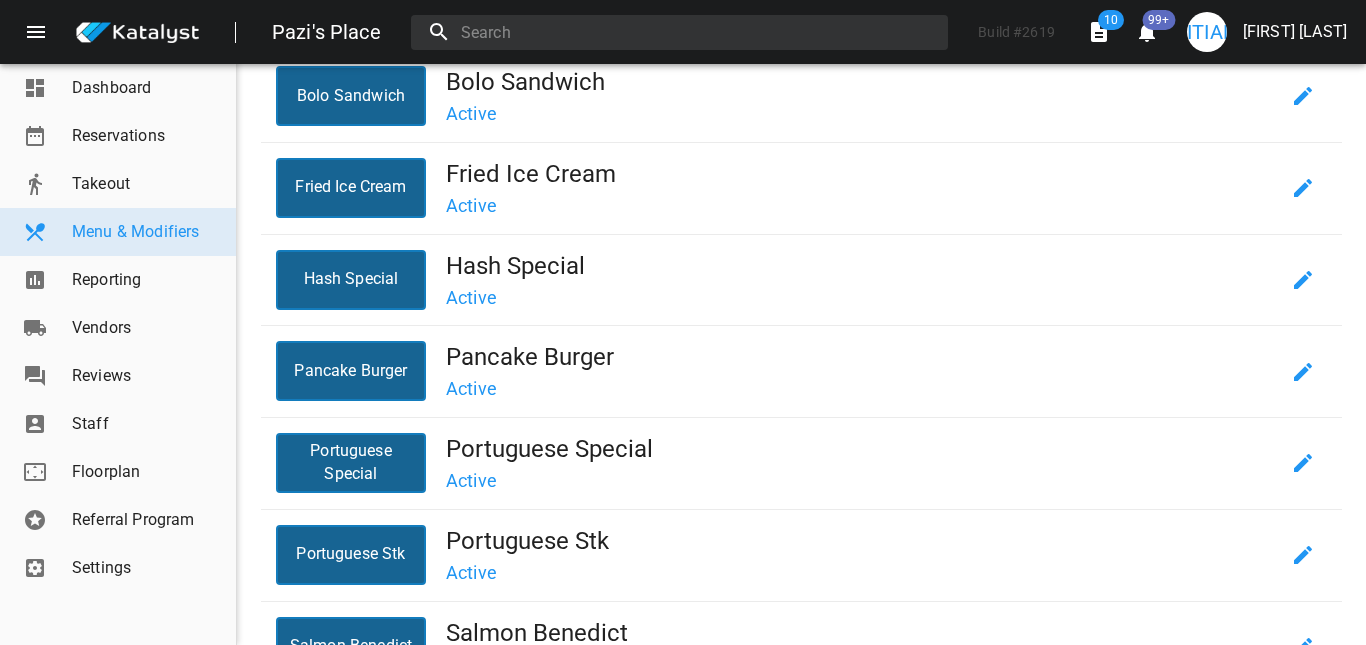 scroll, scrollTop: 235, scrollLeft: 0, axis: vertical 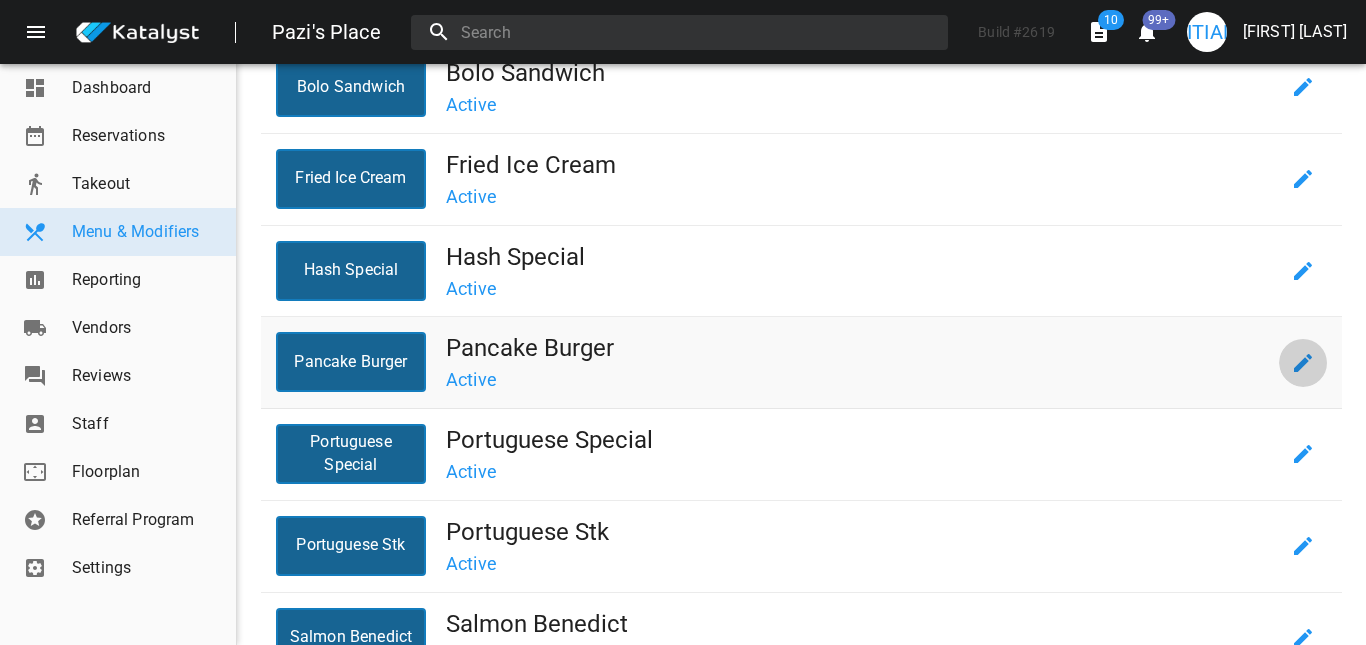 click at bounding box center [1303, 363] 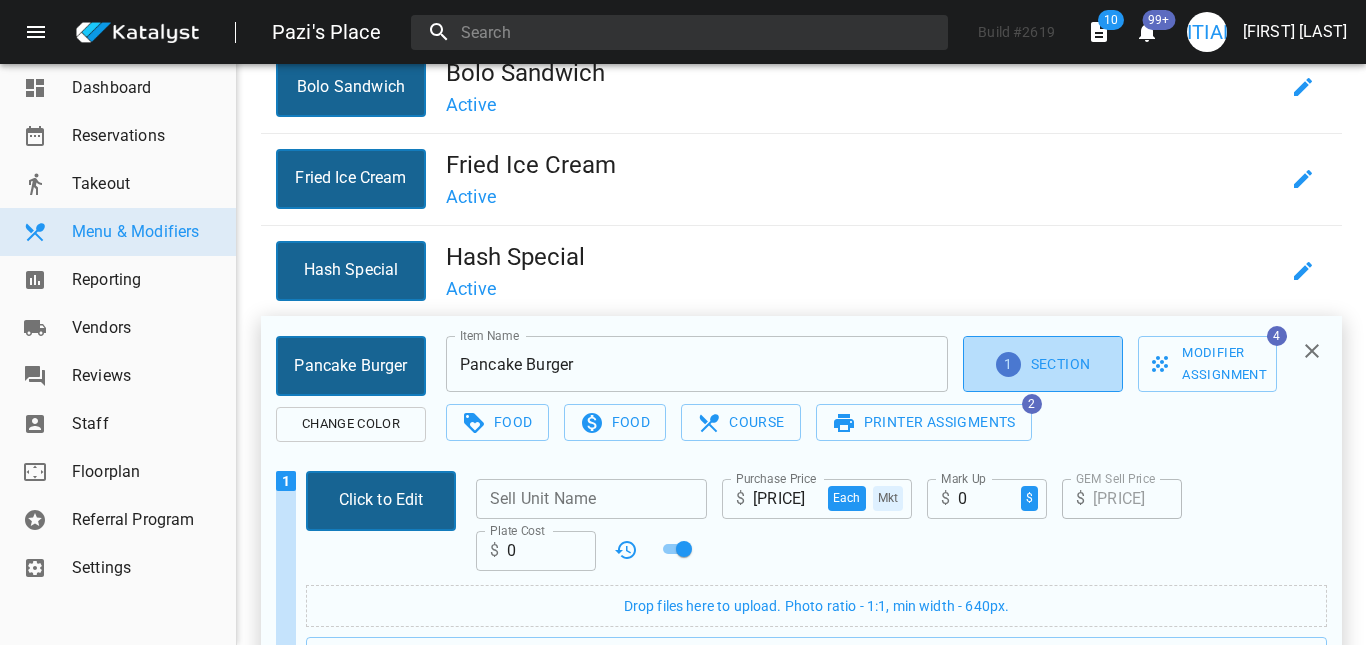 click on "[NUMBER] Section" at bounding box center [1043, 364] 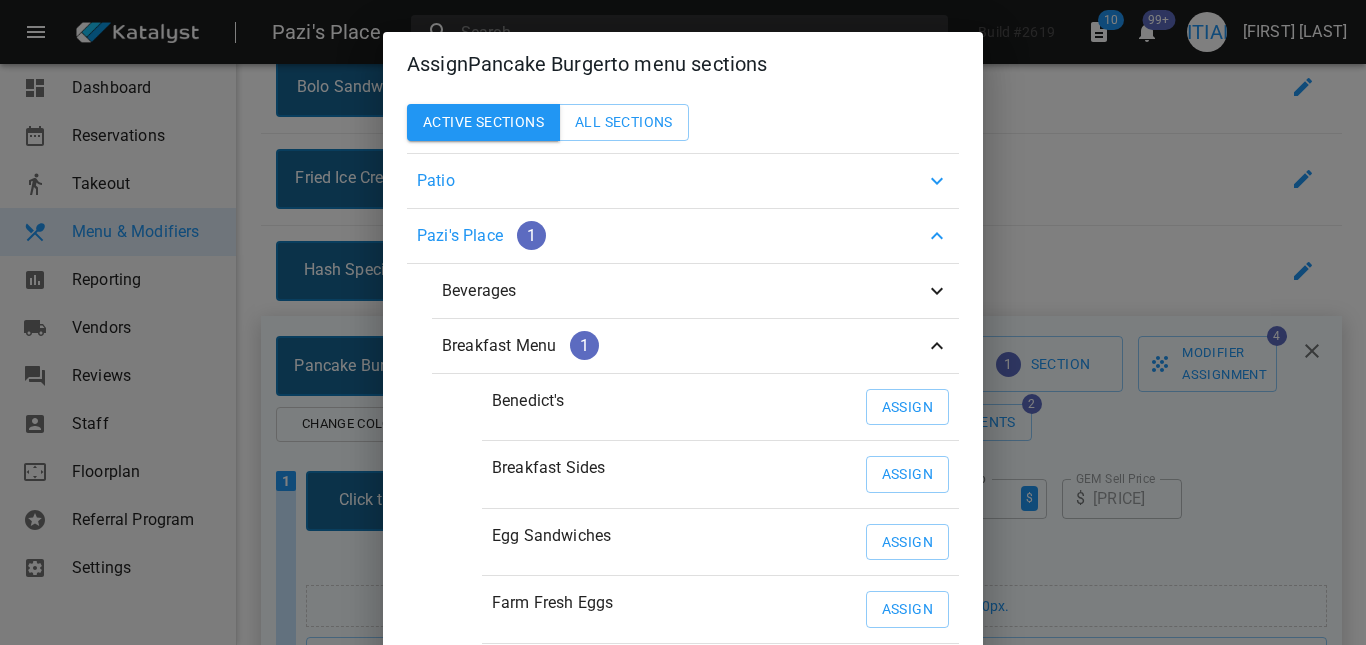 click at bounding box center (937, 181) 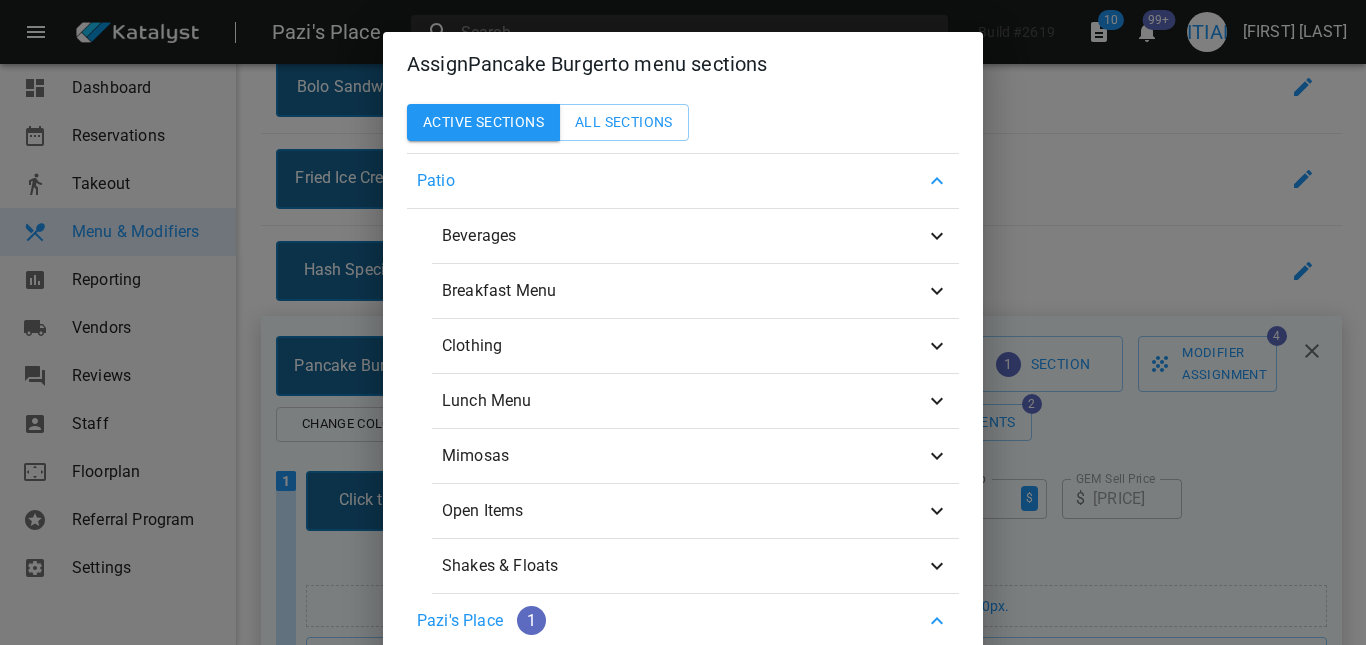 click at bounding box center [937, 290] 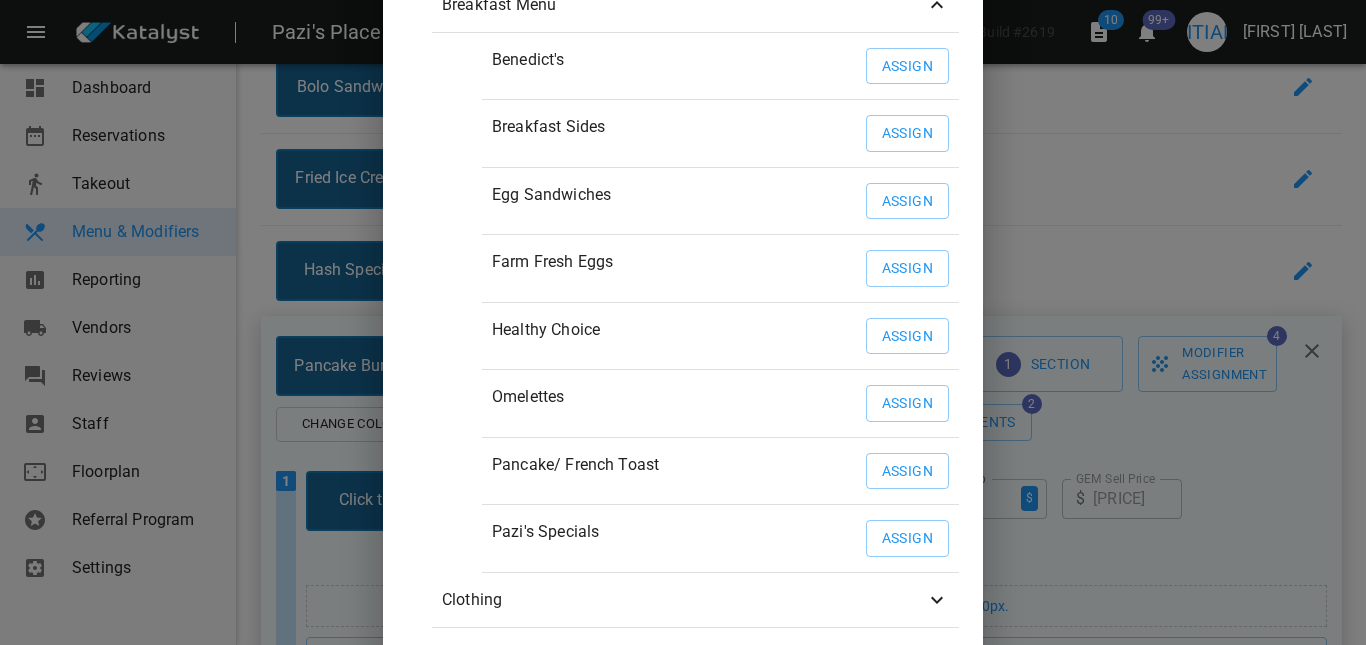 scroll, scrollTop: 291, scrollLeft: 0, axis: vertical 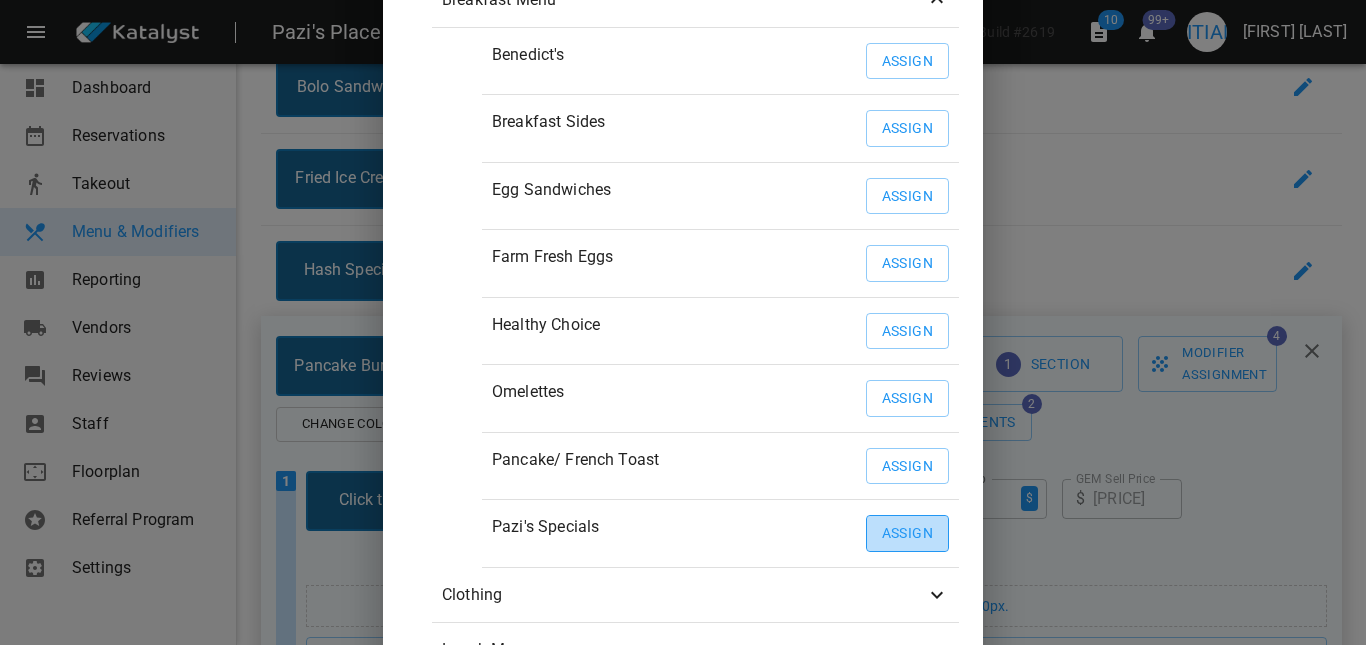 click on "Assign" at bounding box center [907, 533] 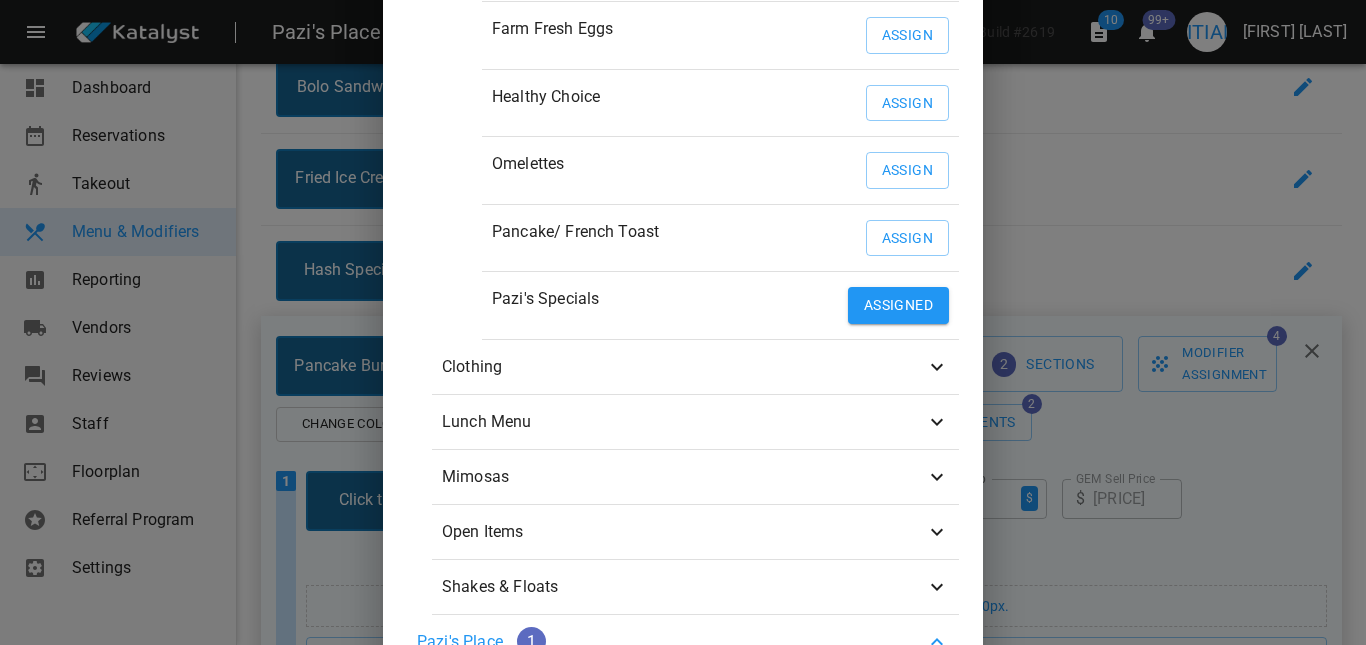 scroll, scrollTop: 520, scrollLeft: 0, axis: vertical 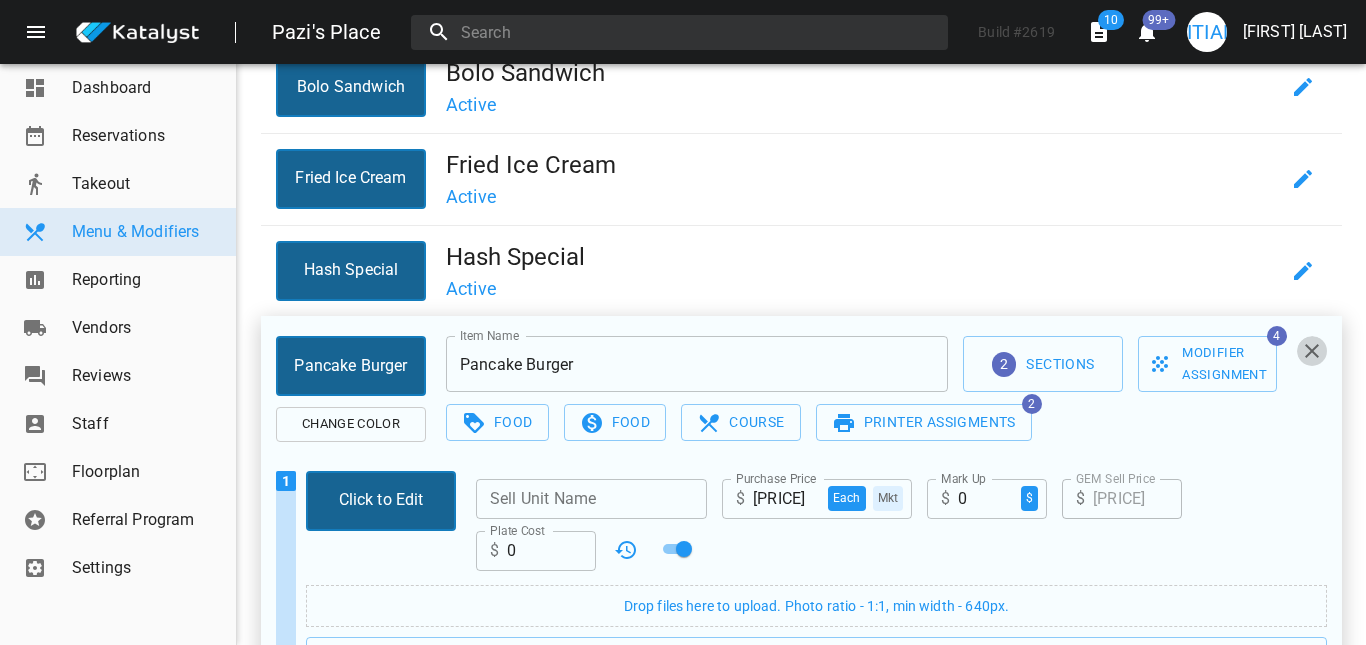 click at bounding box center [1312, 351] 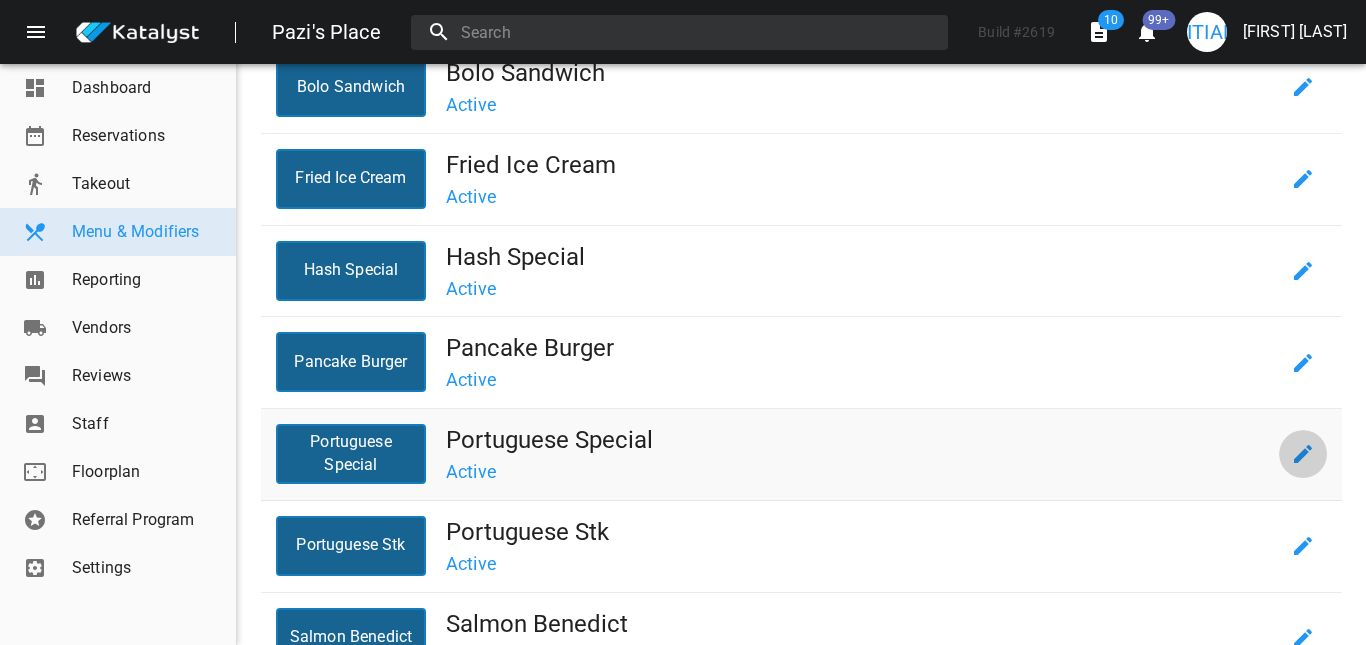click at bounding box center [1303, 454] 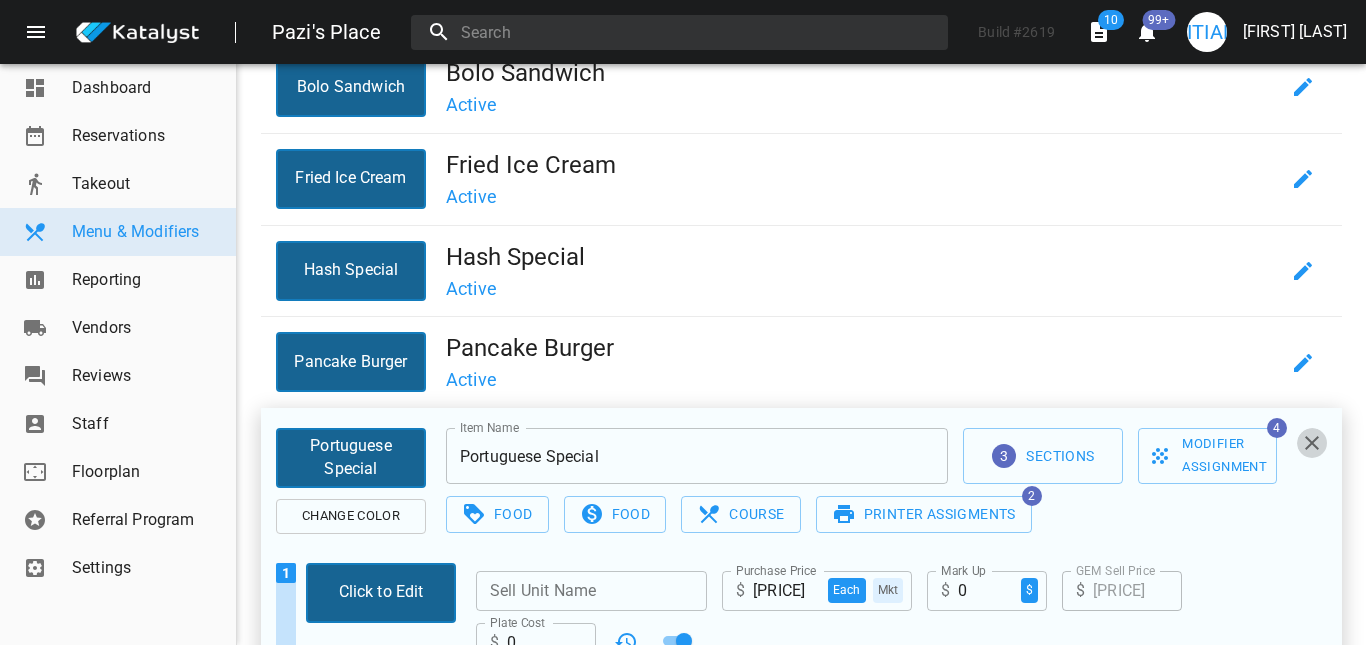 click at bounding box center (1312, 443) 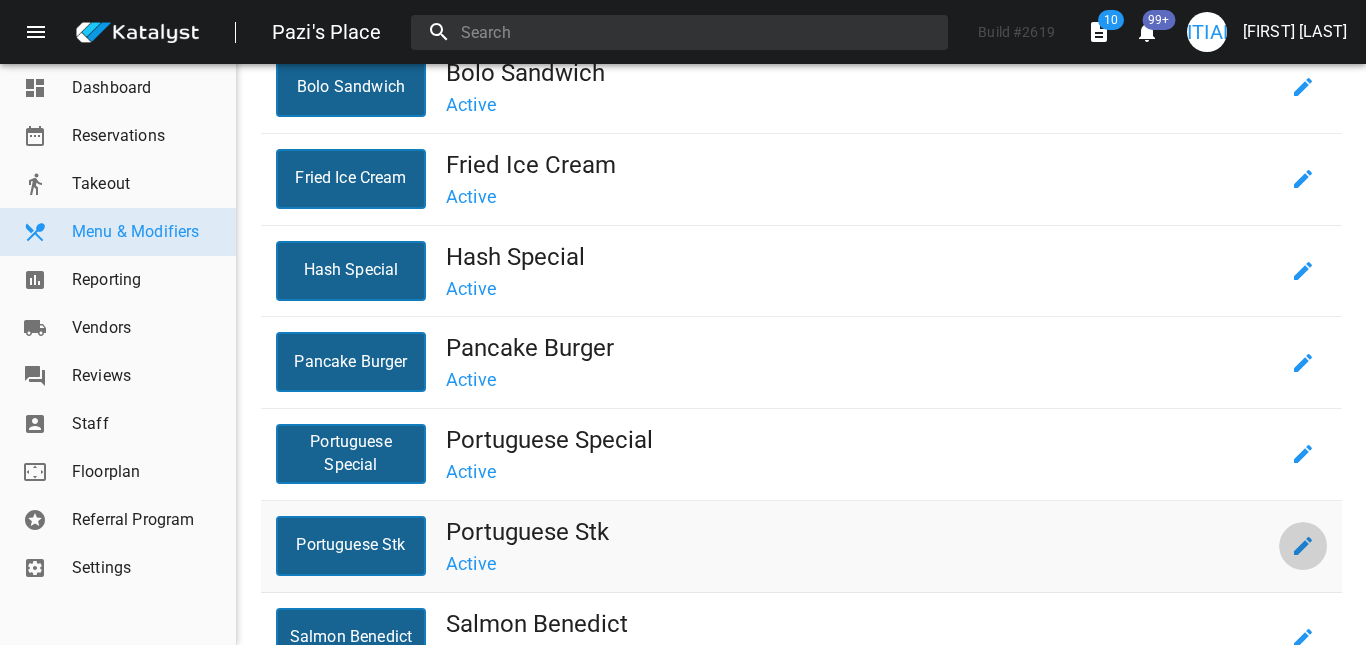 click at bounding box center [1303, 546] 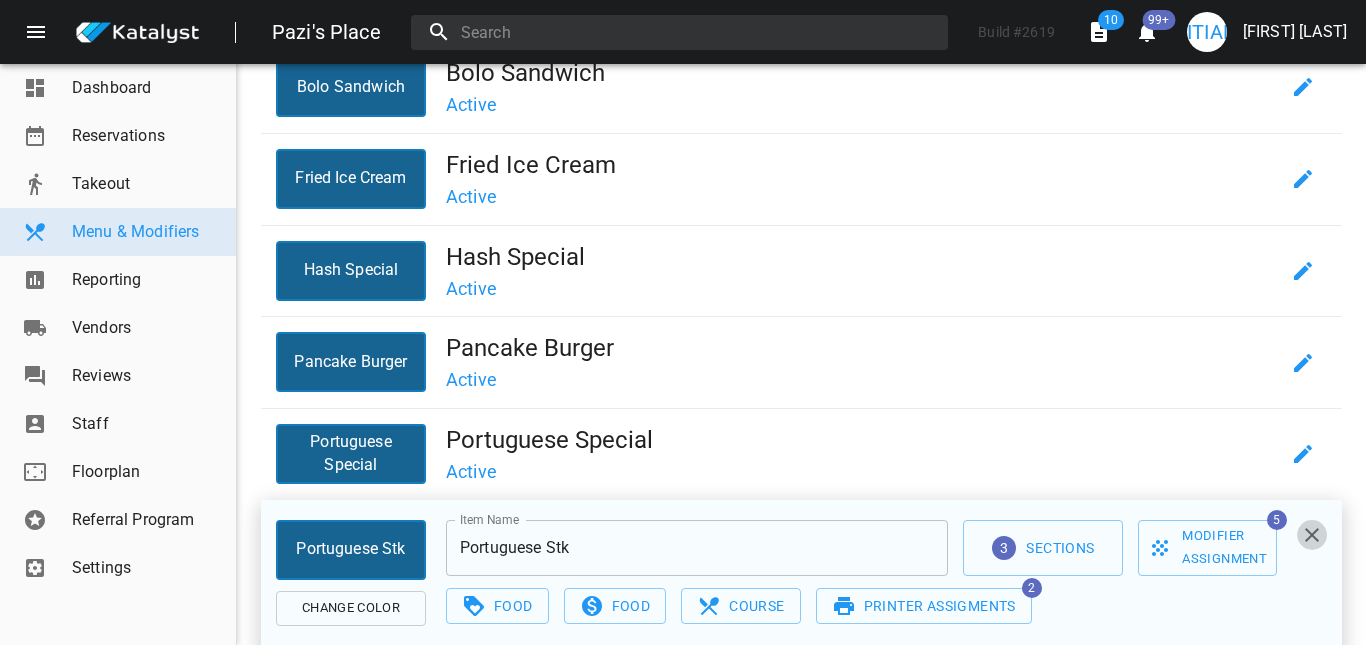 click at bounding box center [1312, 535] 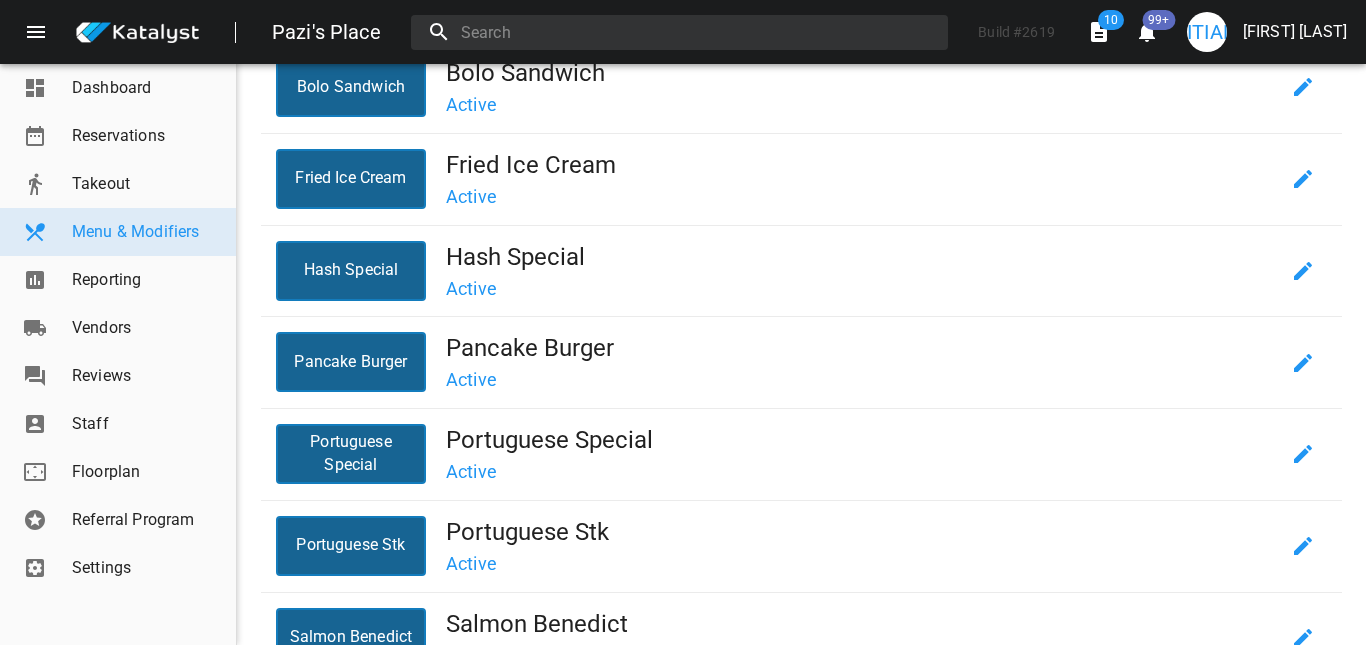 scroll, scrollTop: 351, scrollLeft: 0, axis: vertical 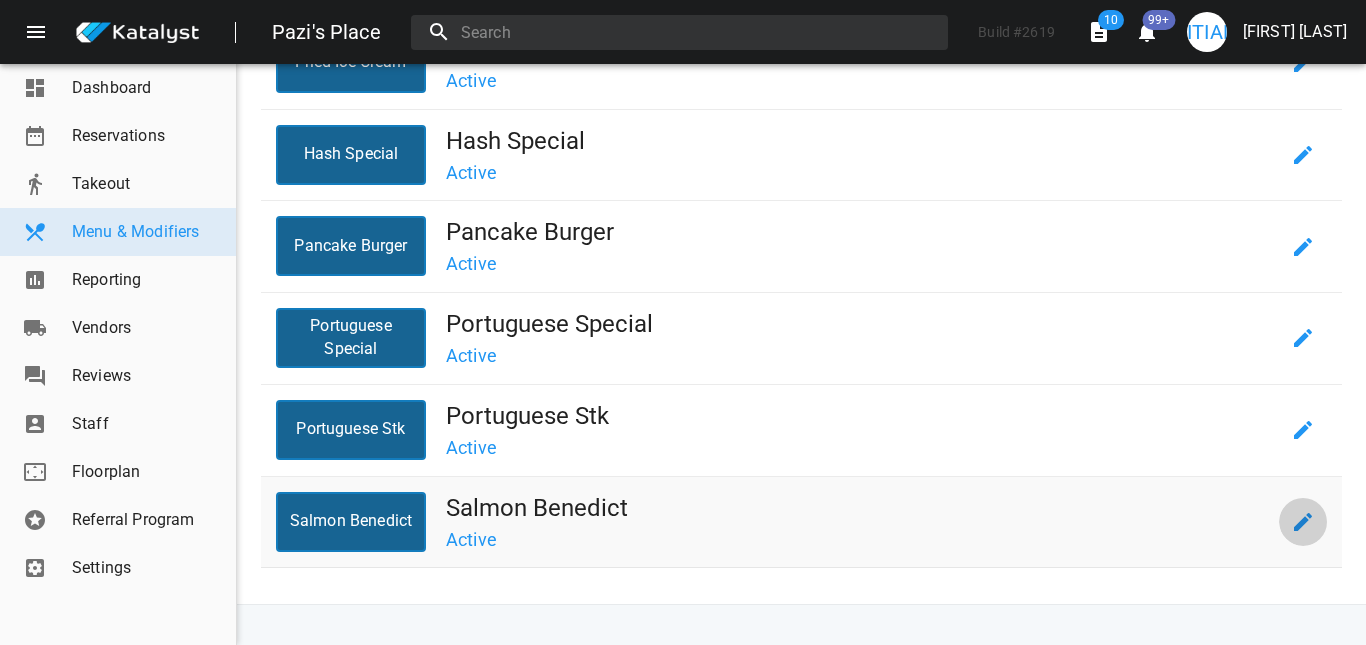 click at bounding box center [1303, 522] 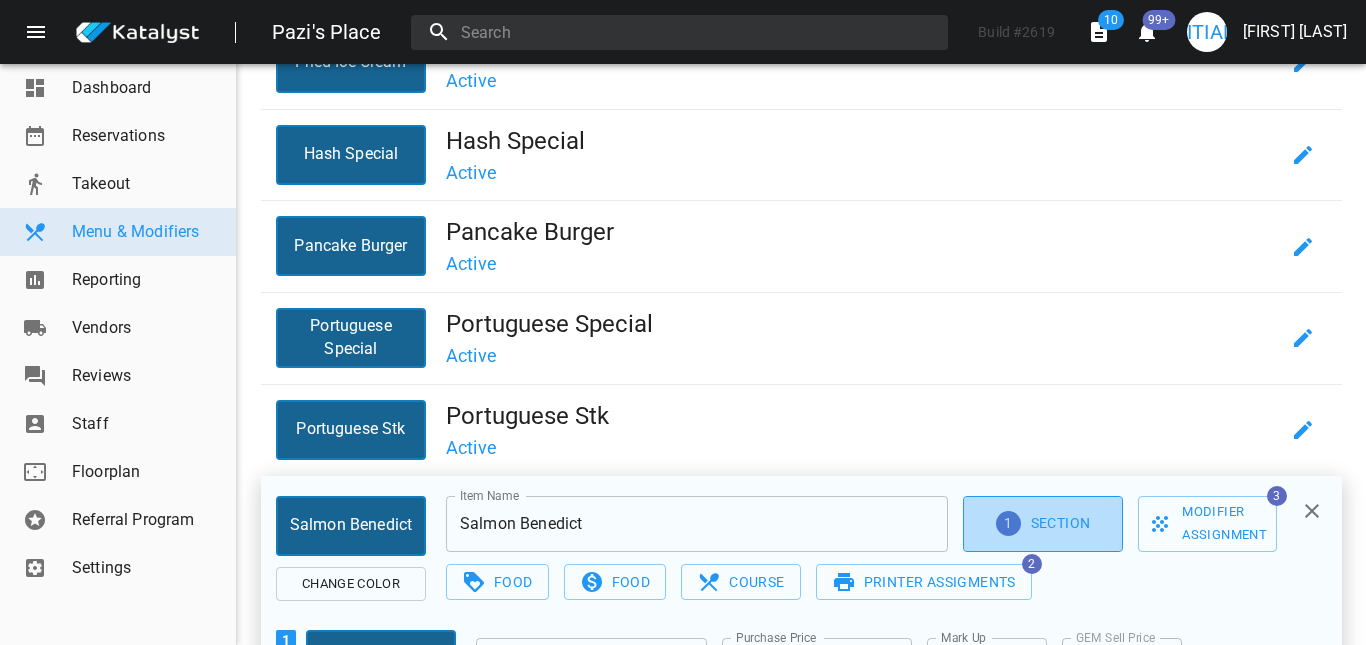 click on "[NUMBER] Section" at bounding box center [1043, 523] 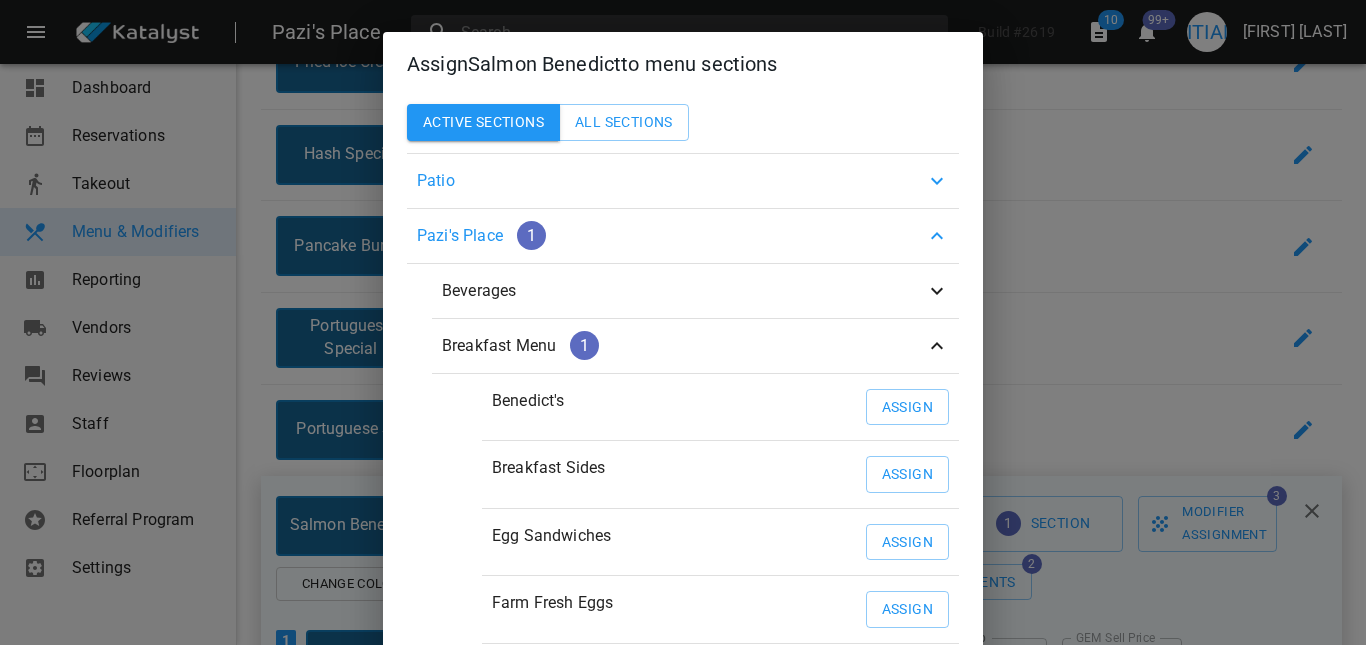click at bounding box center [937, 181] 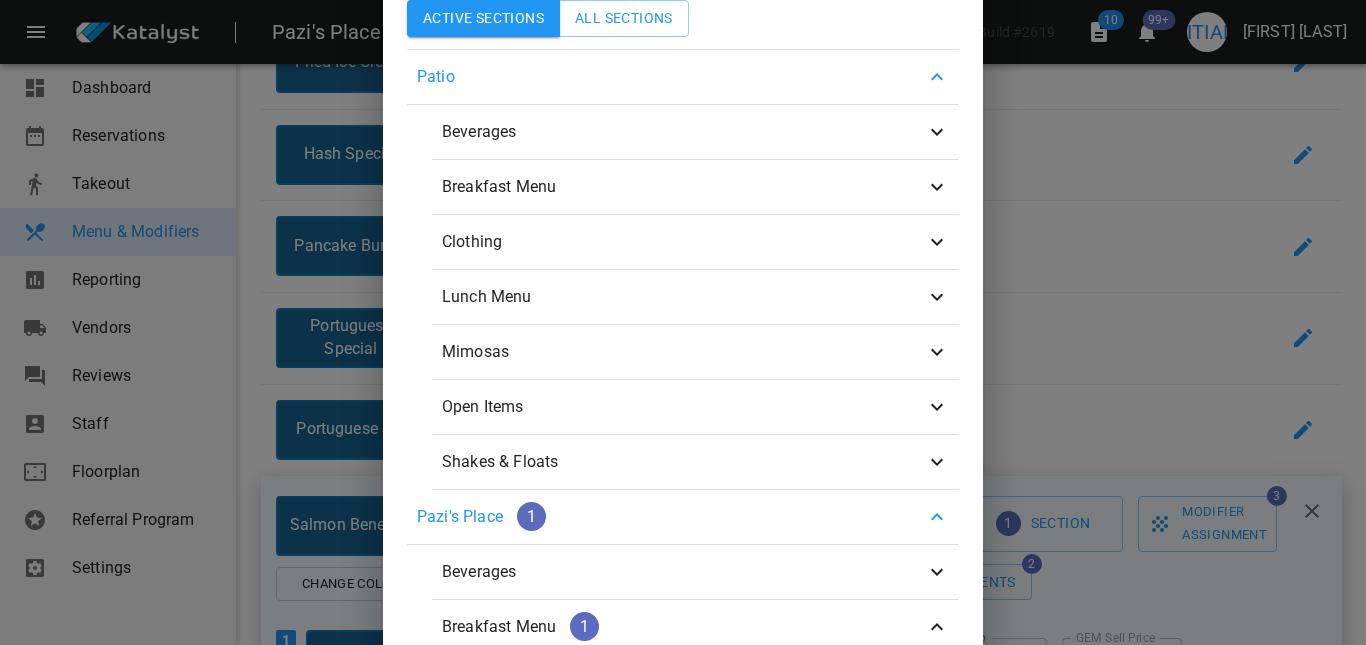 scroll, scrollTop: 105, scrollLeft: 0, axis: vertical 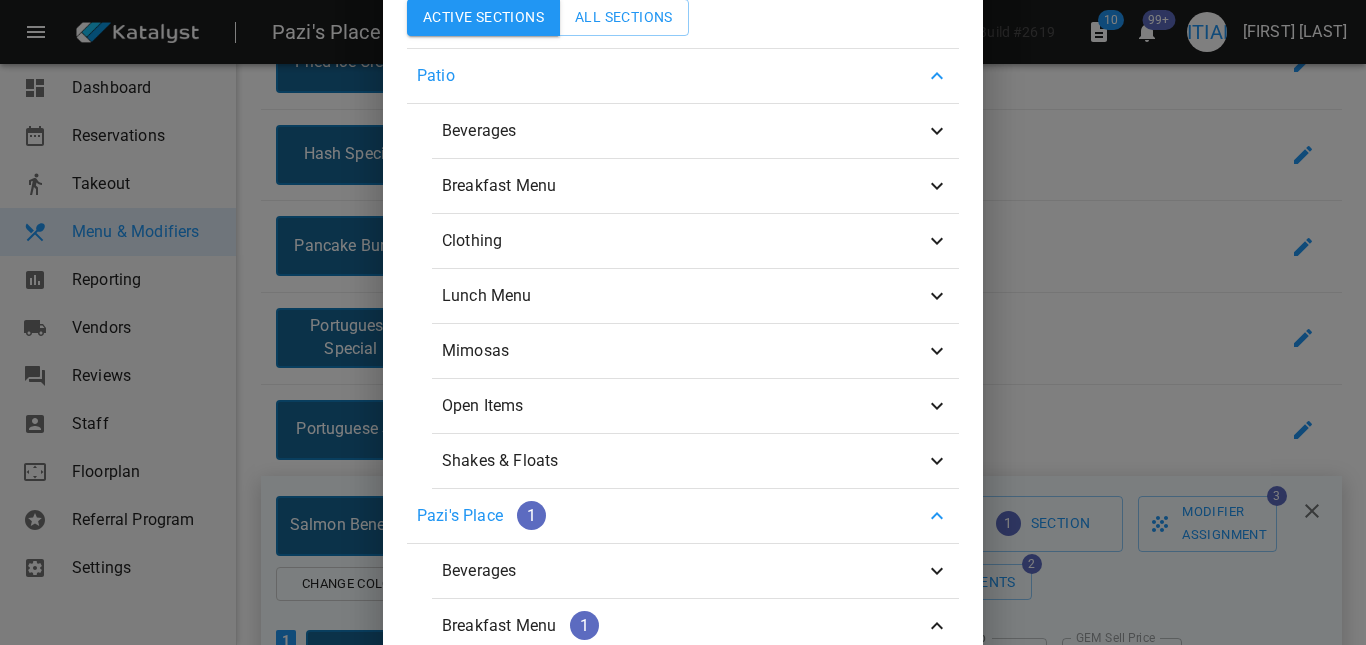 click at bounding box center (937, 186) 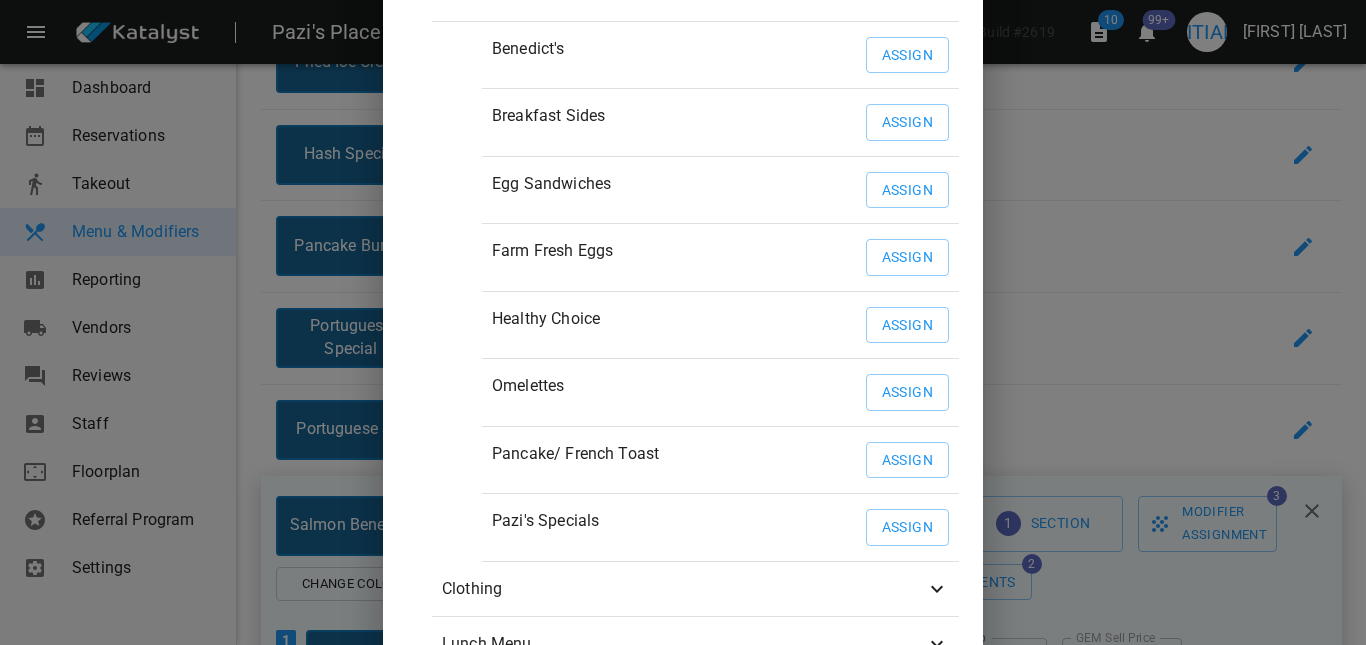 scroll, scrollTop: 298, scrollLeft: 0, axis: vertical 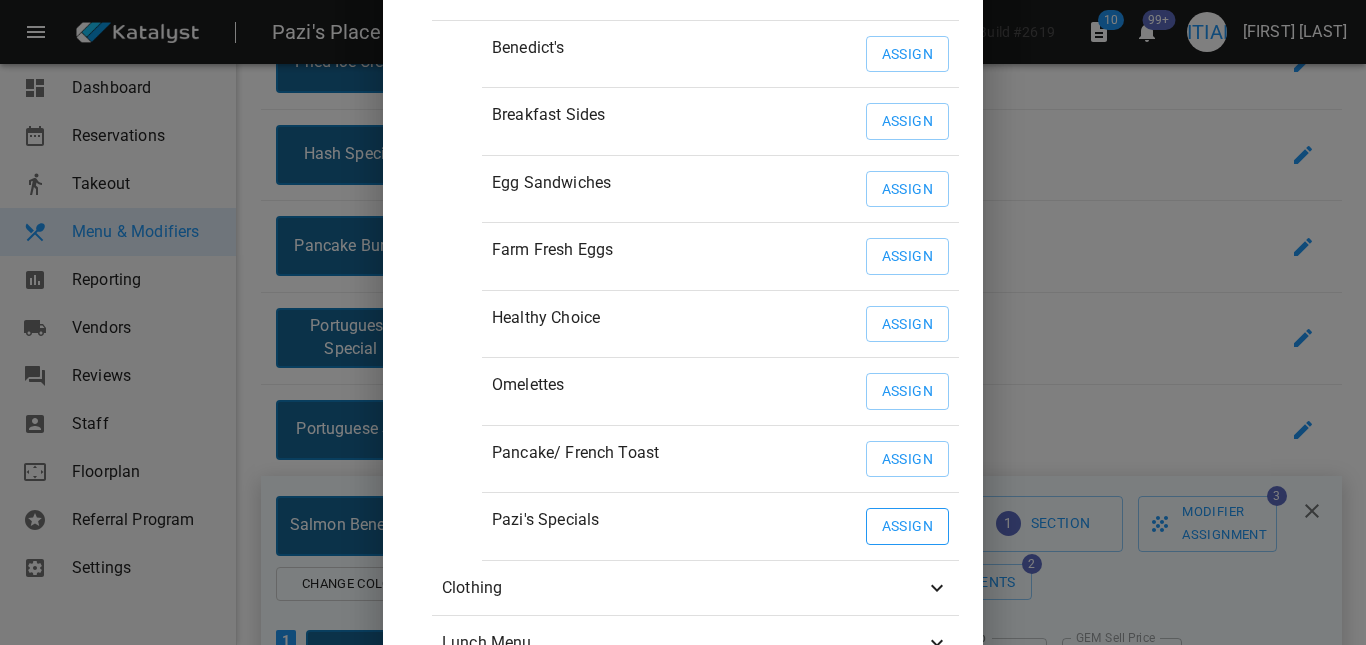 click on "Assign" at bounding box center (907, 526) 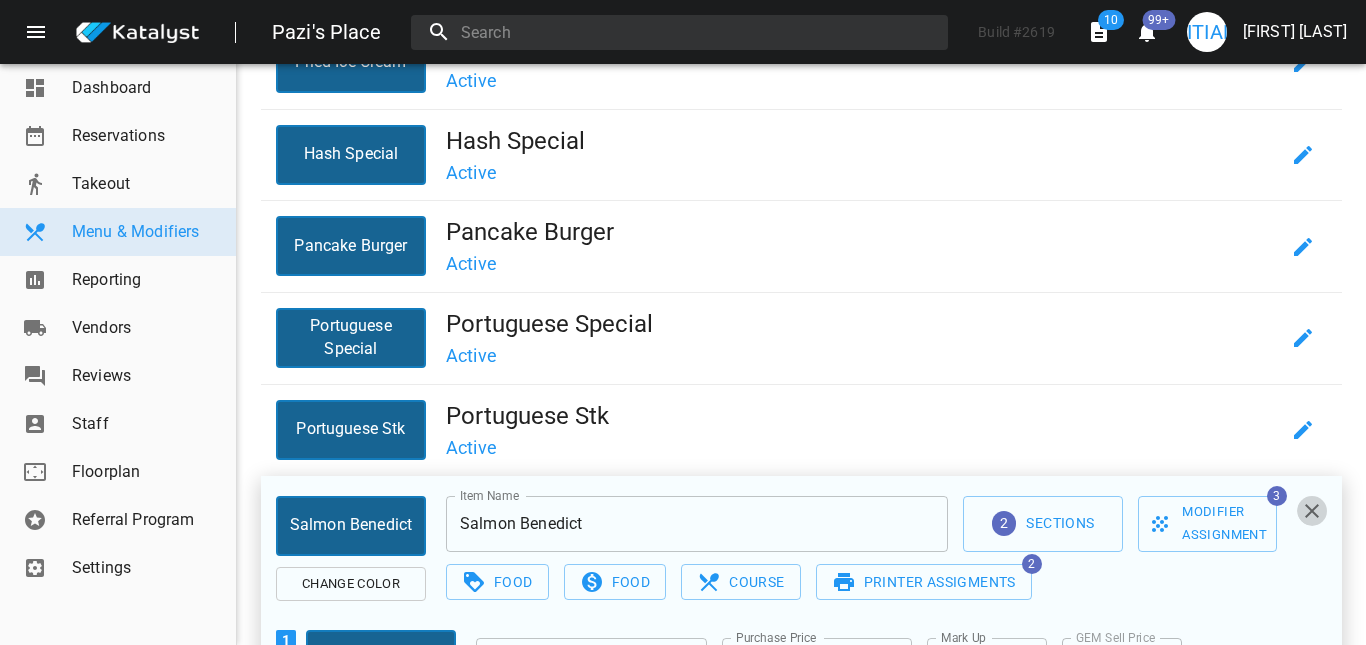 click at bounding box center [1312, 511] 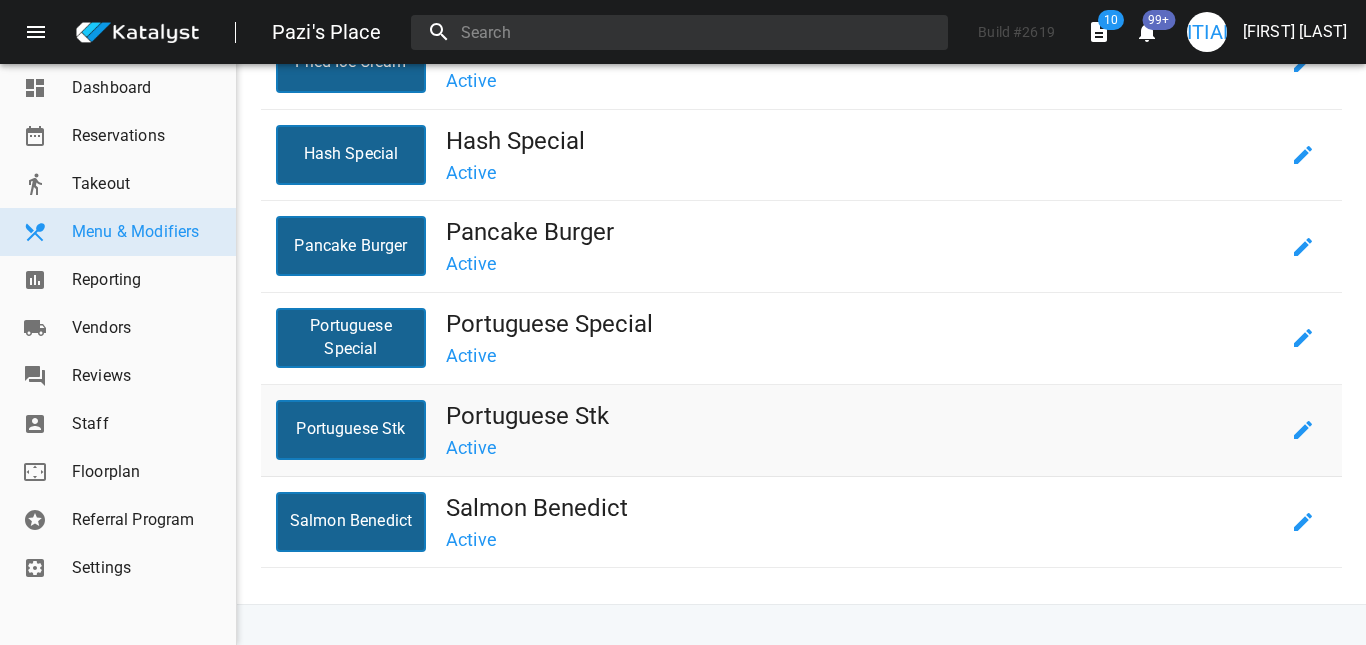 scroll, scrollTop: 0, scrollLeft: 0, axis: both 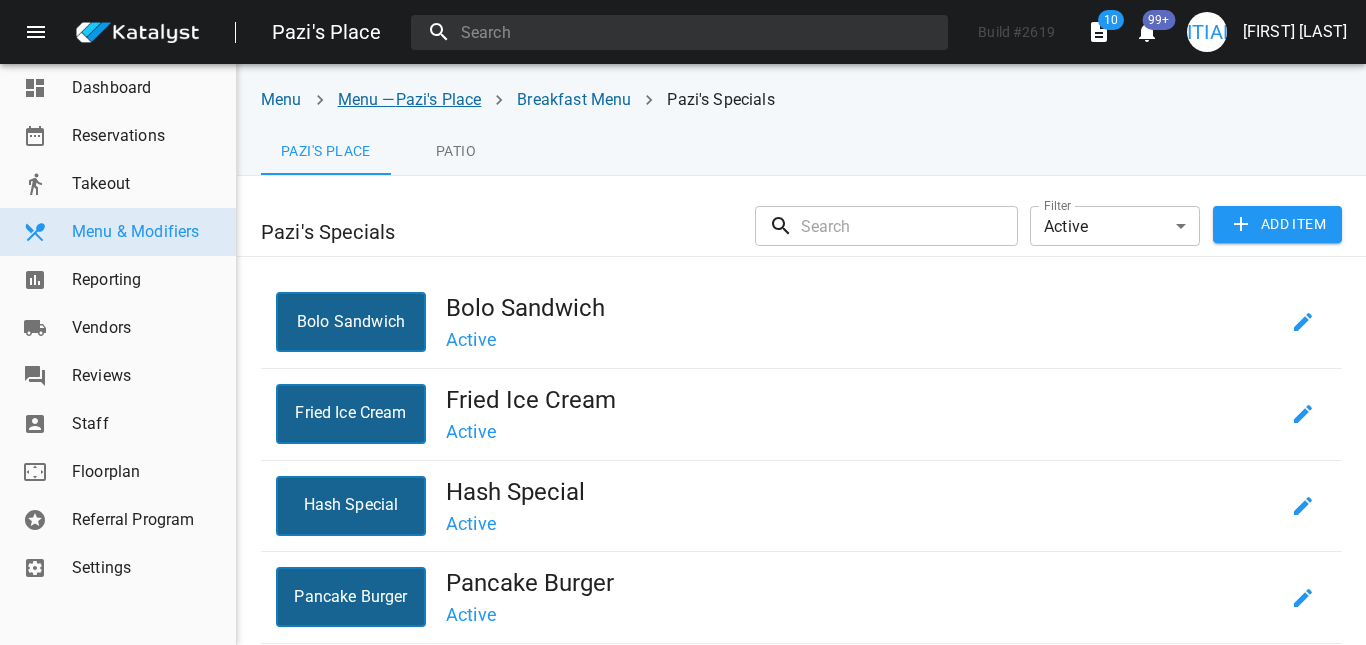 click on "Menu — Pazi's Place" at bounding box center [410, 99] 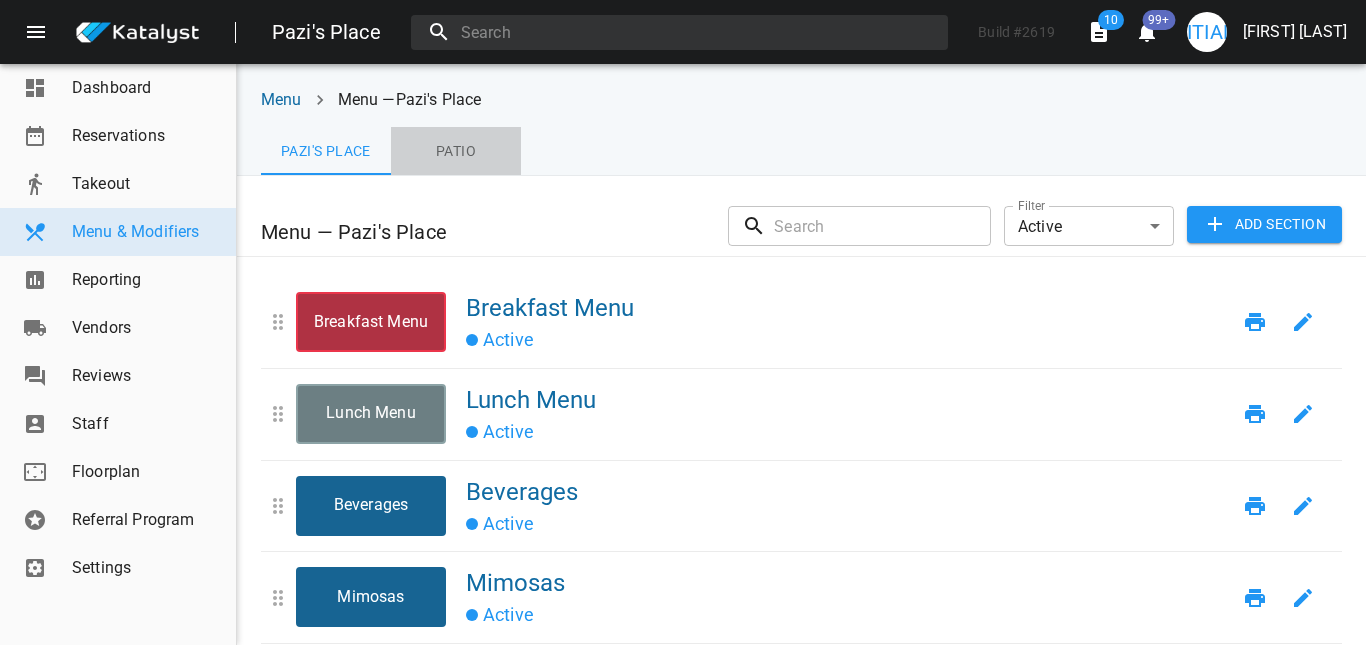 click on "Patio" at bounding box center (326, 151) 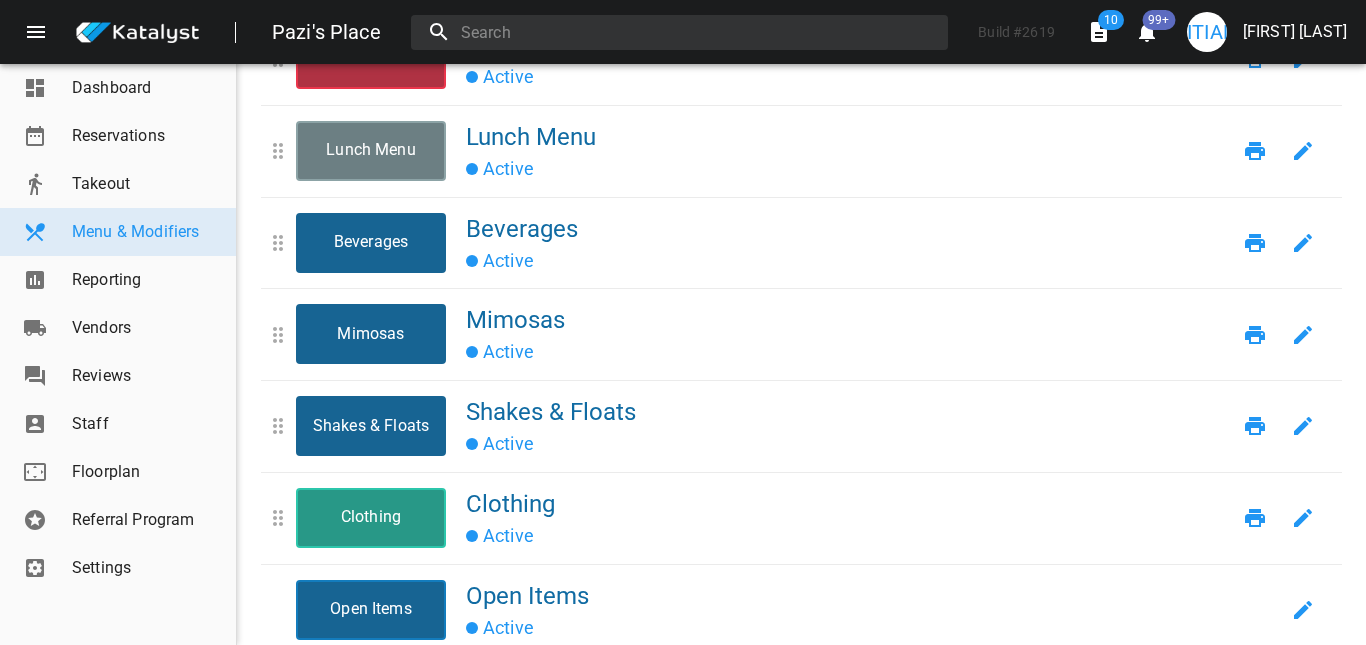 scroll, scrollTop: 351, scrollLeft: 0, axis: vertical 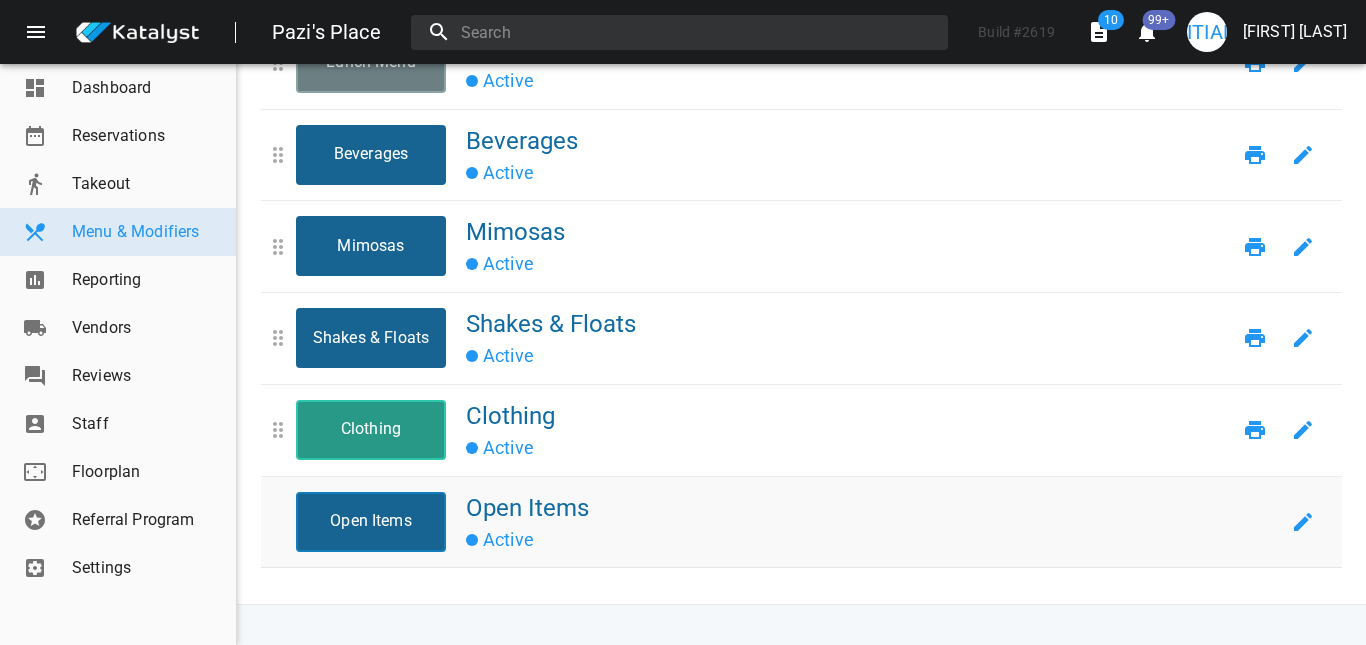 click on "Open Items" at bounding box center [371, 522] 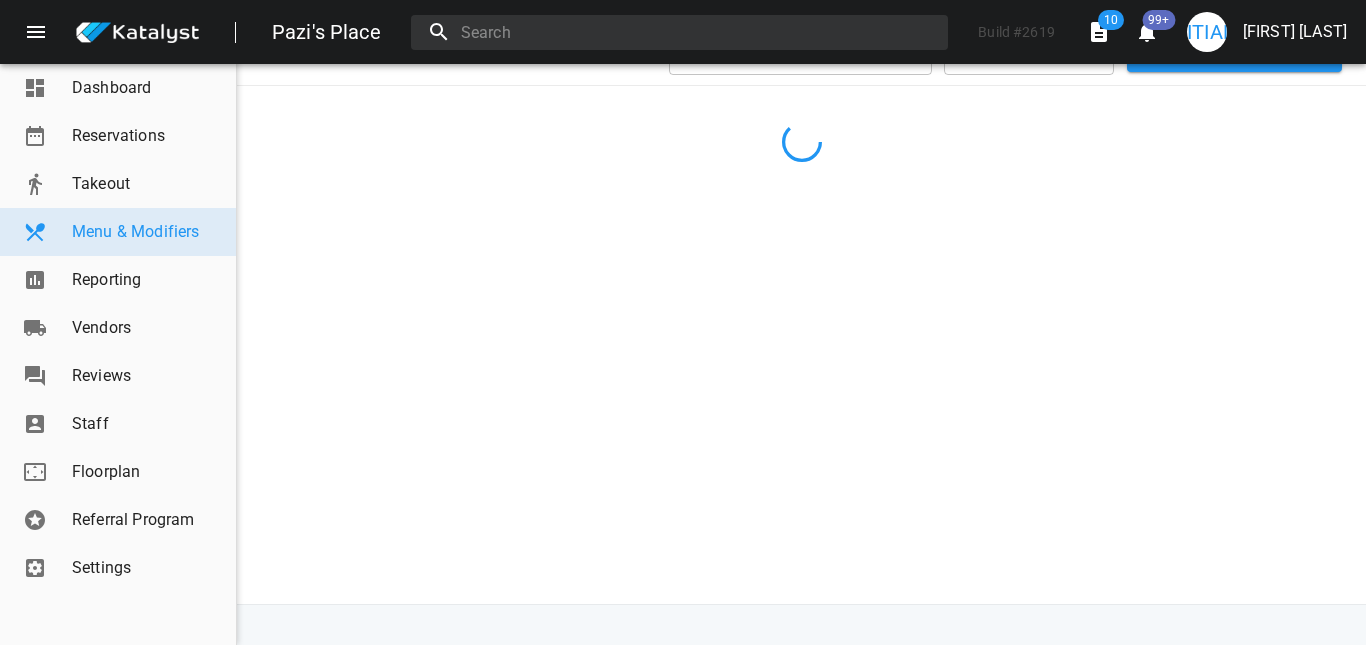 scroll, scrollTop: 171, scrollLeft: 0, axis: vertical 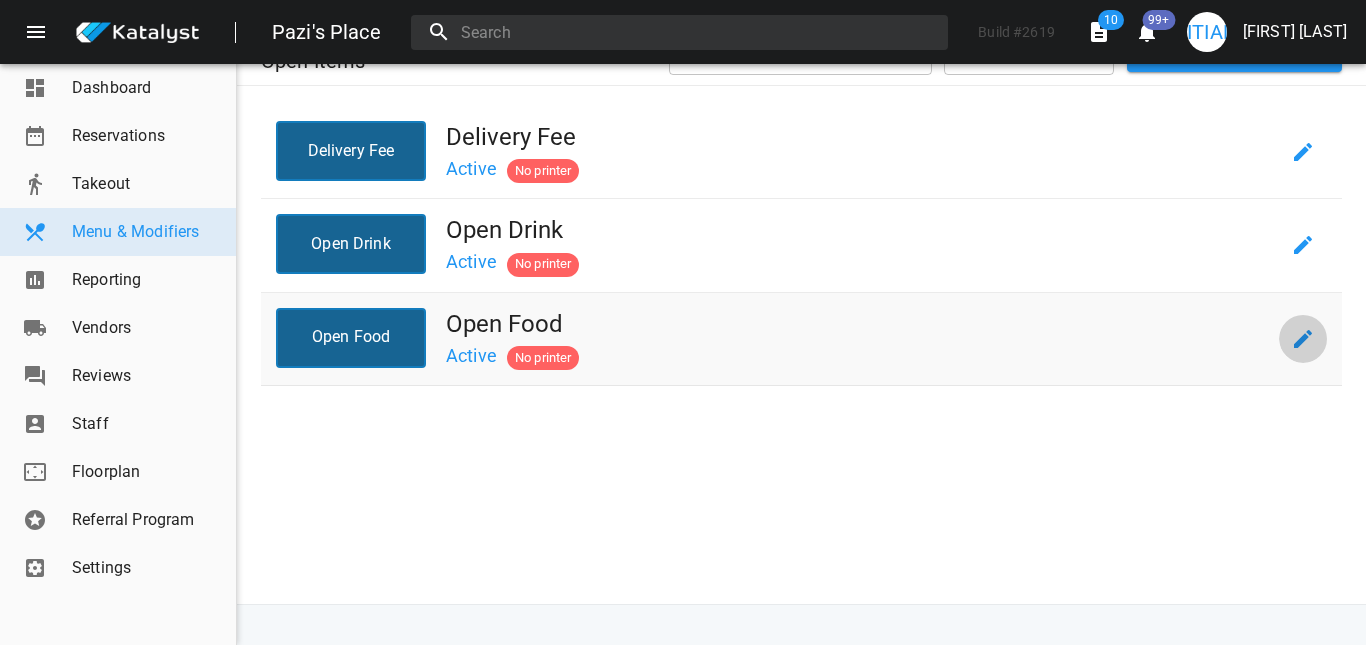 click at bounding box center (1303, 339) 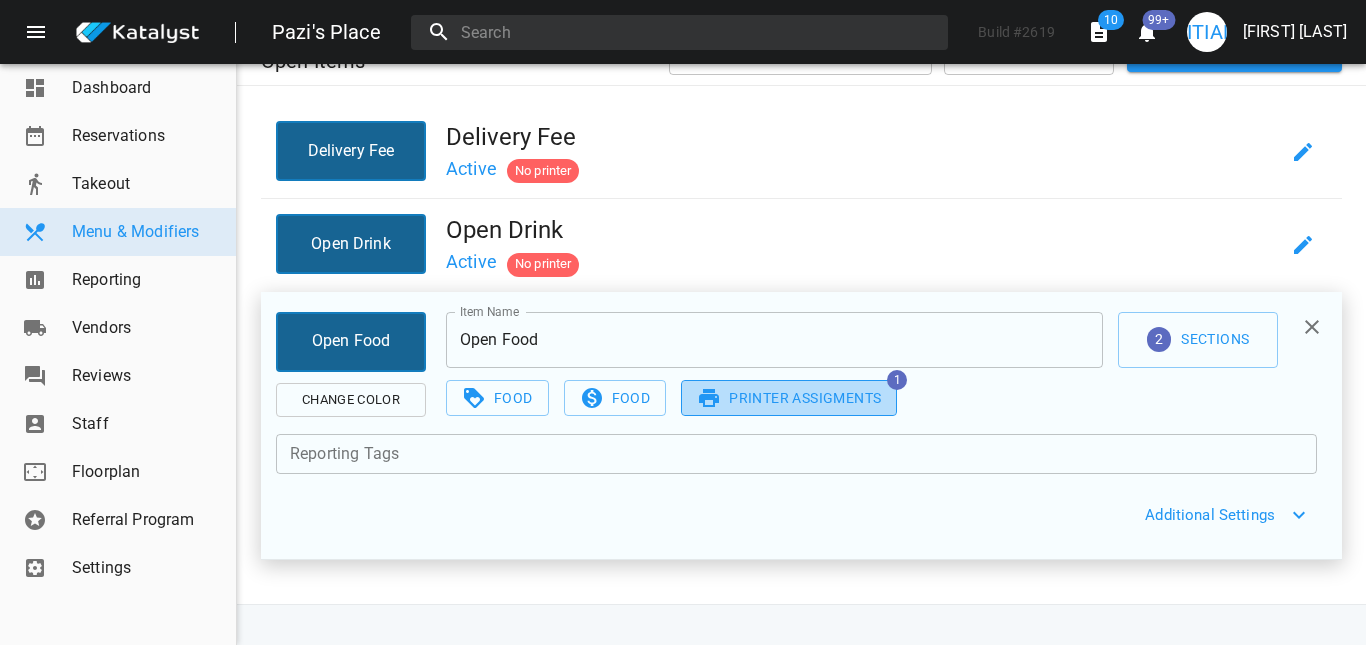 click on "Printer Assigments" at bounding box center (789, 398) 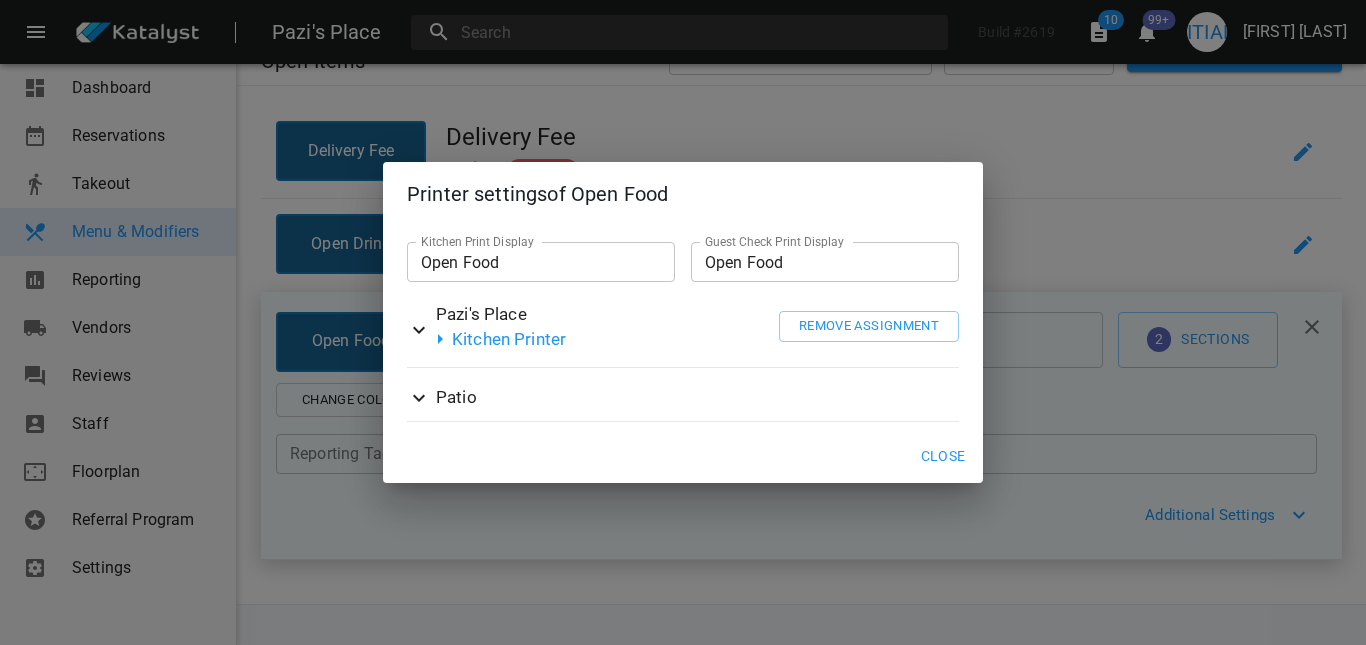 click at bounding box center (419, 397) 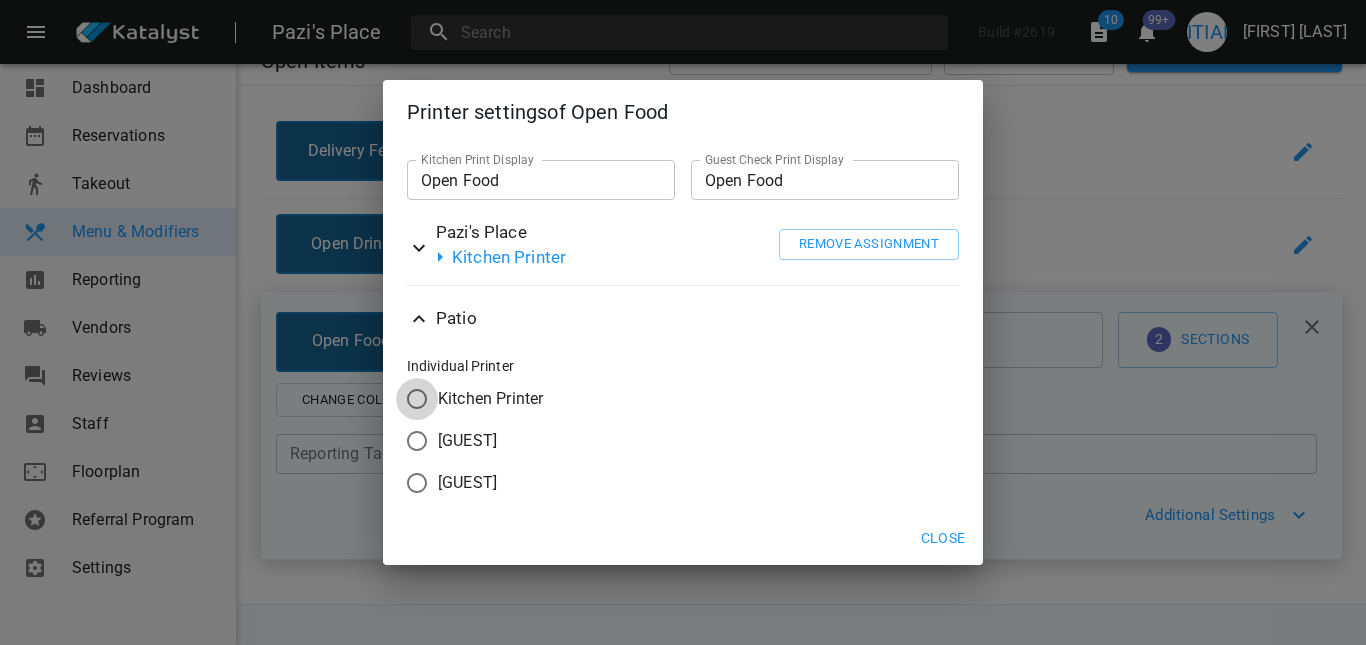 click on "Kitchen Printer" at bounding box center (417, 399) 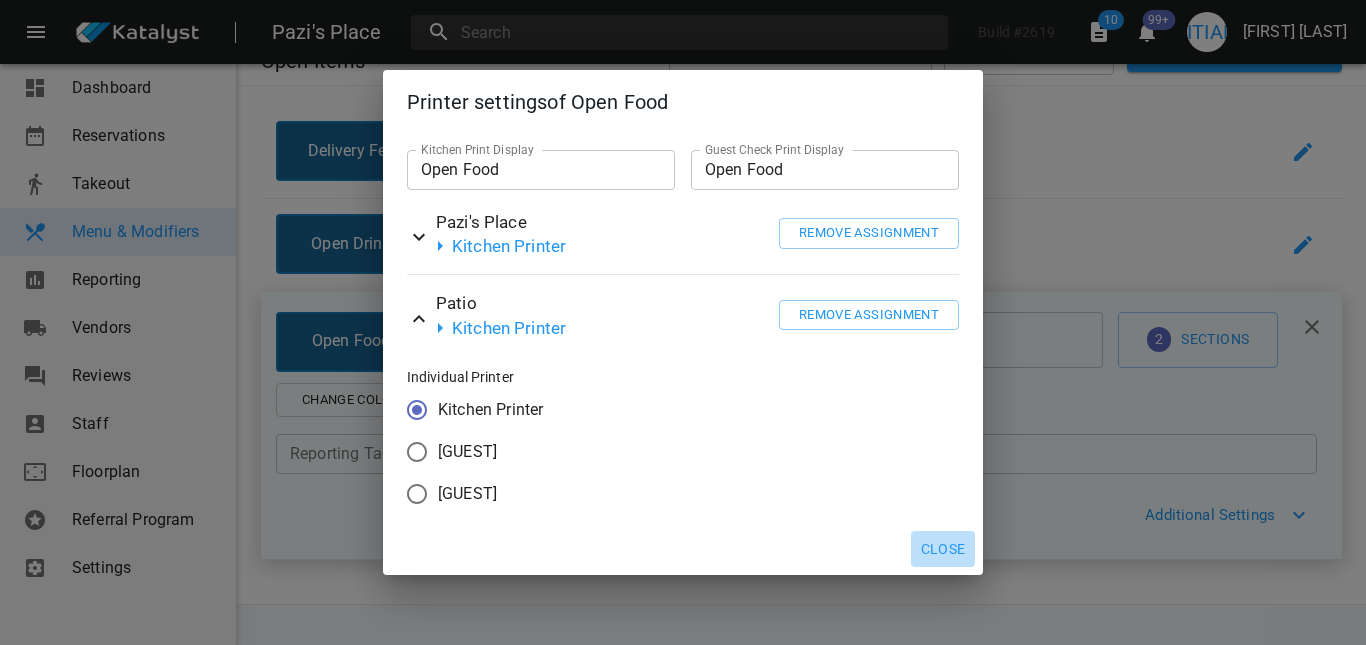 click on "Close" at bounding box center (943, 549) 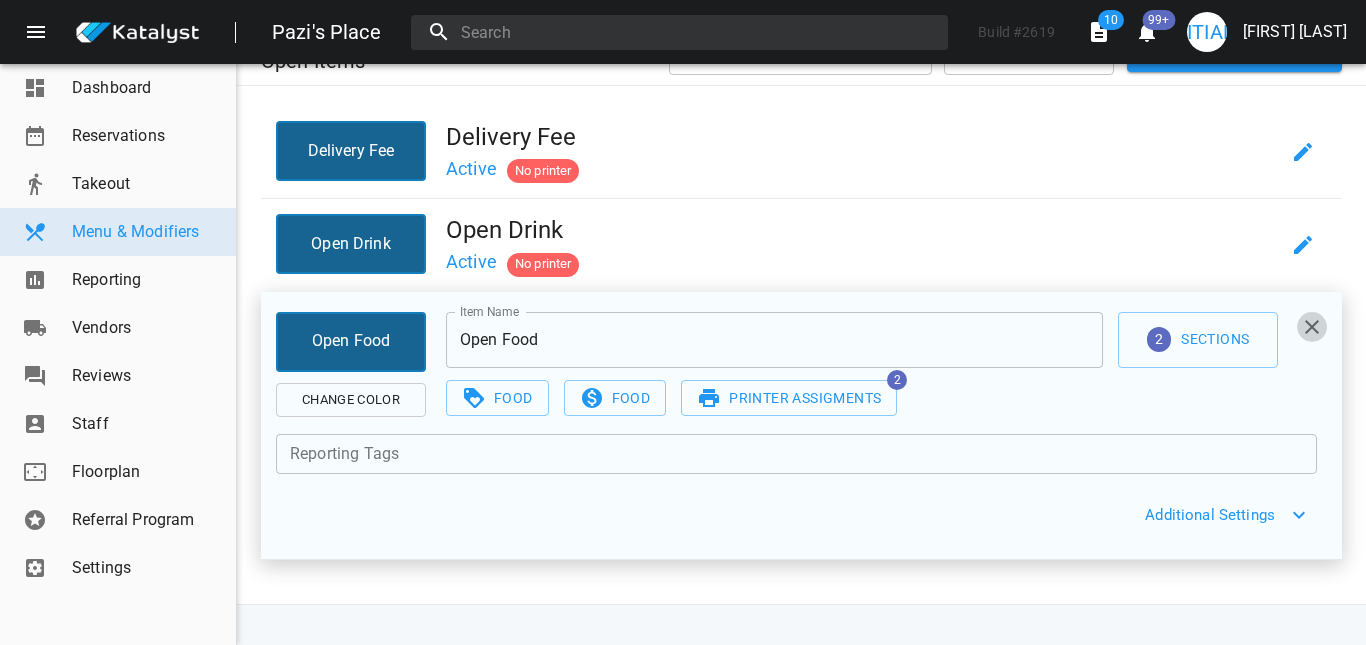 click at bounding box center [1312, 327] 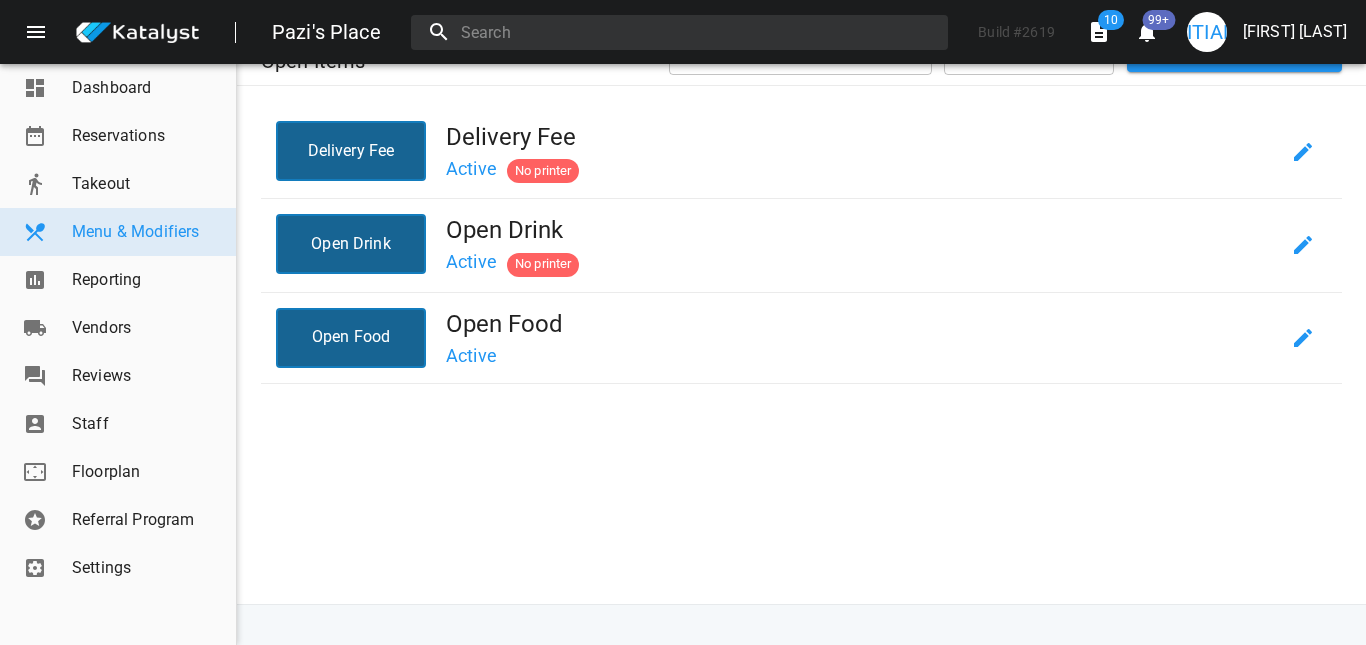 scroll, scrollTop: 0, scrollLeft: 0, axis: both 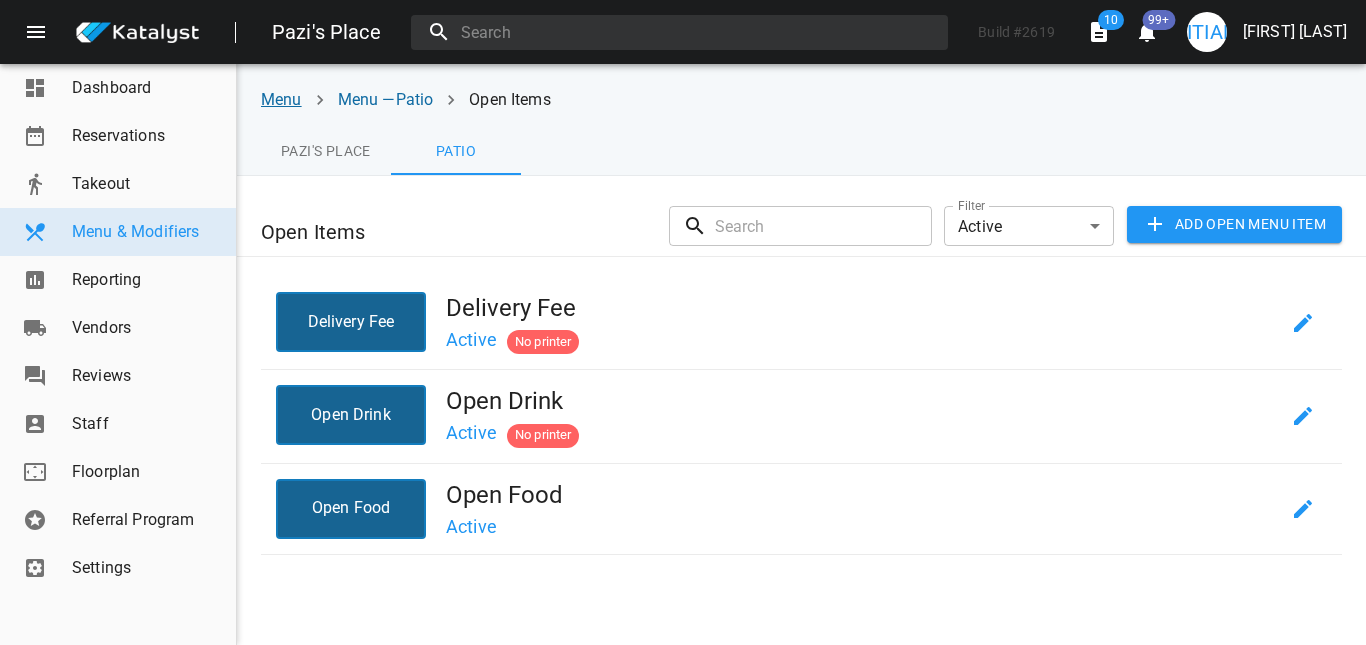 click on "Menu" at bounding box center (281, 99) 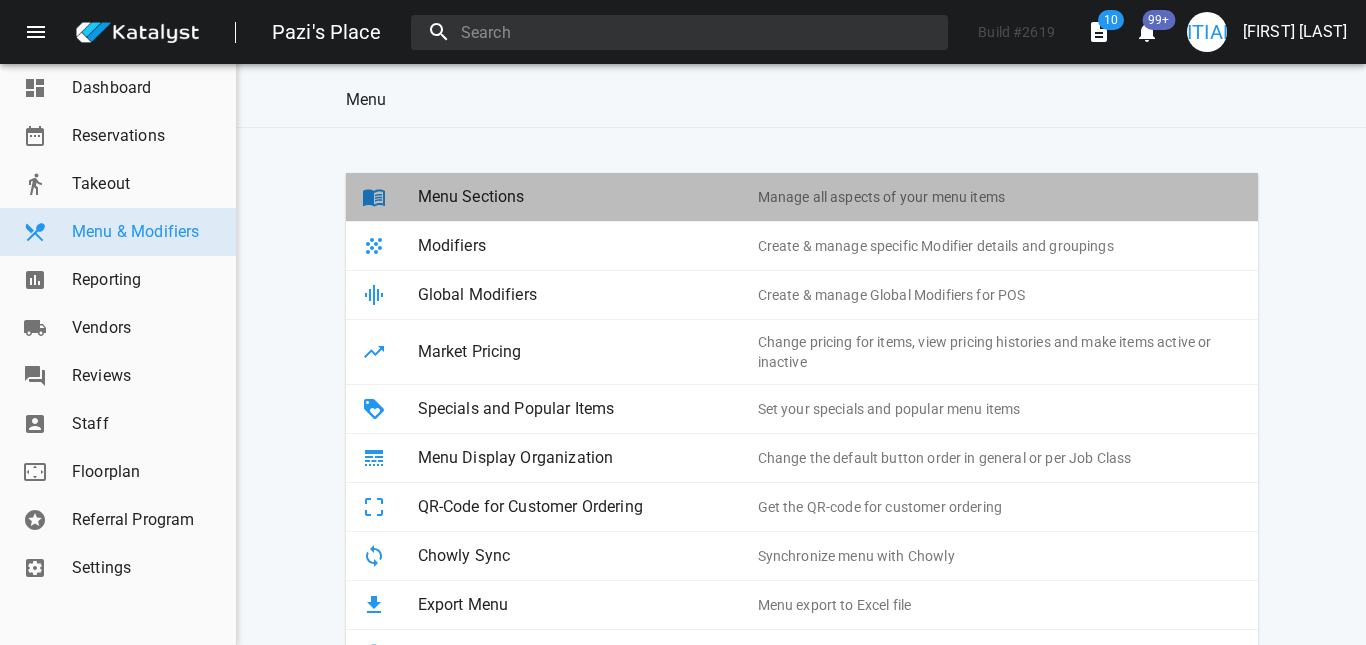click on "Manage all aspects of your menu items" at bounding box center (1000, 197) 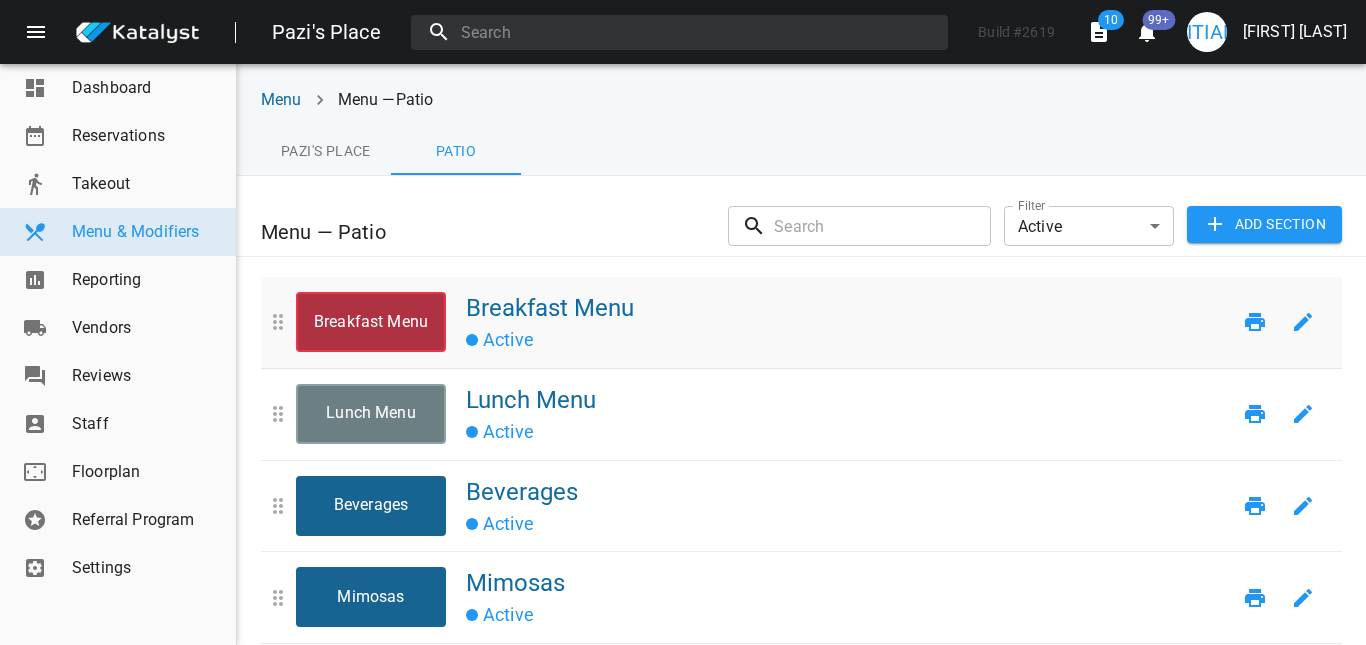 click on "Breakfast Menu" at bounding box center [371, 322] 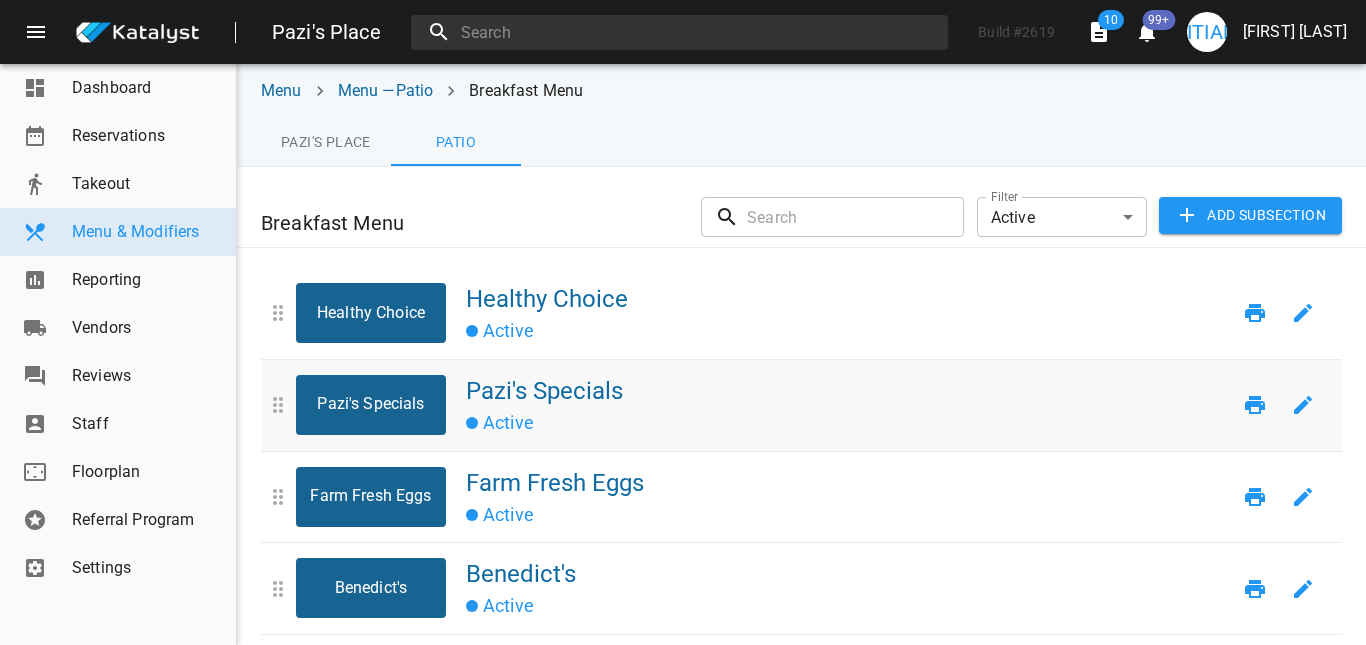 scroll, scrollTop: 0, scrollLeft: 0, axis: both 